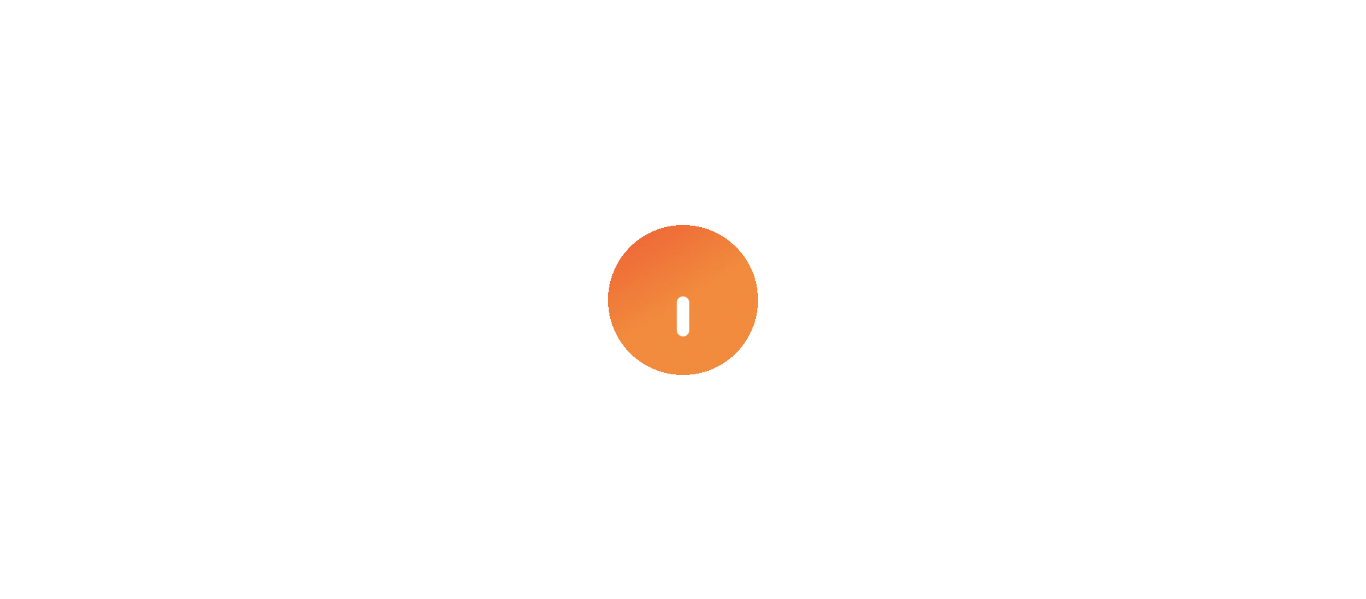scroll, scrollTop: 0, scrollLeft: 0, axis: both 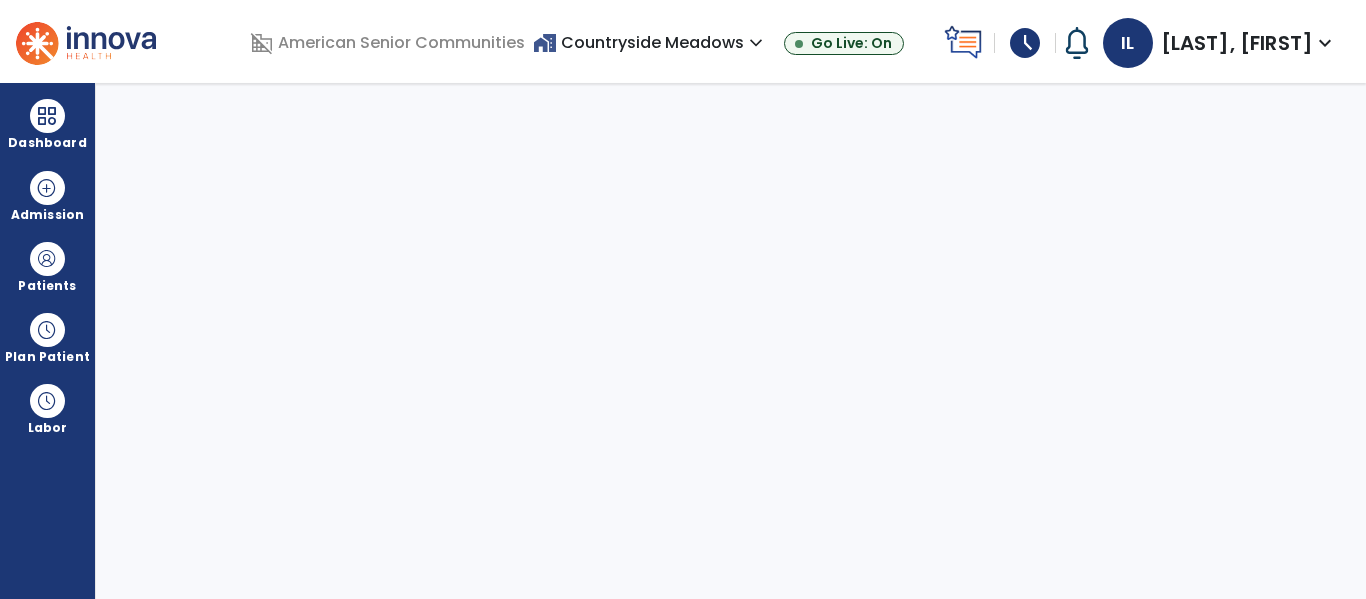 select on "****" 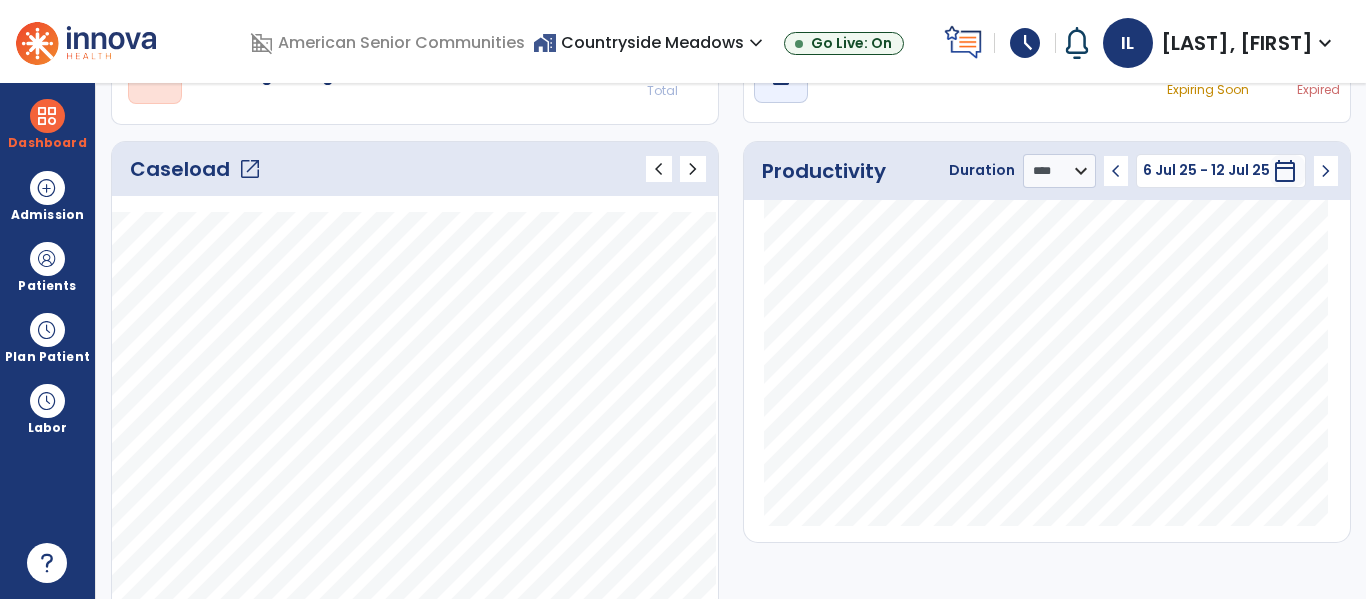 scroll, scrollTop: 0, scrollLeft: 0, axis: both 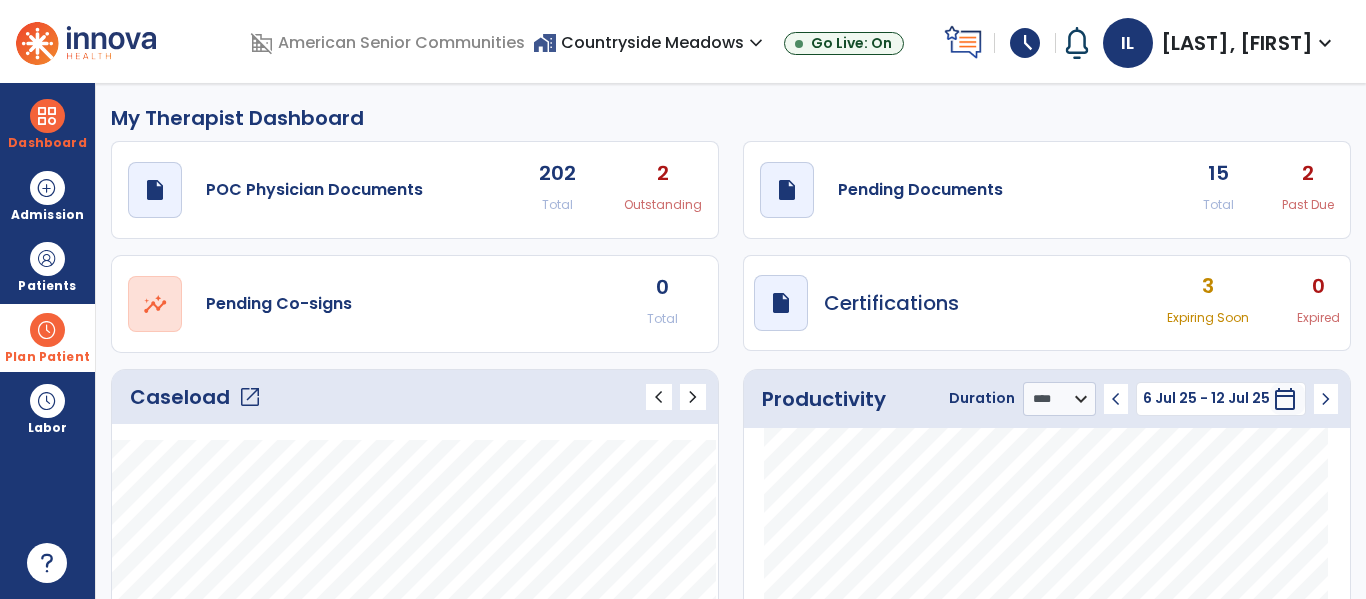 click at bounding box center [47, 330] 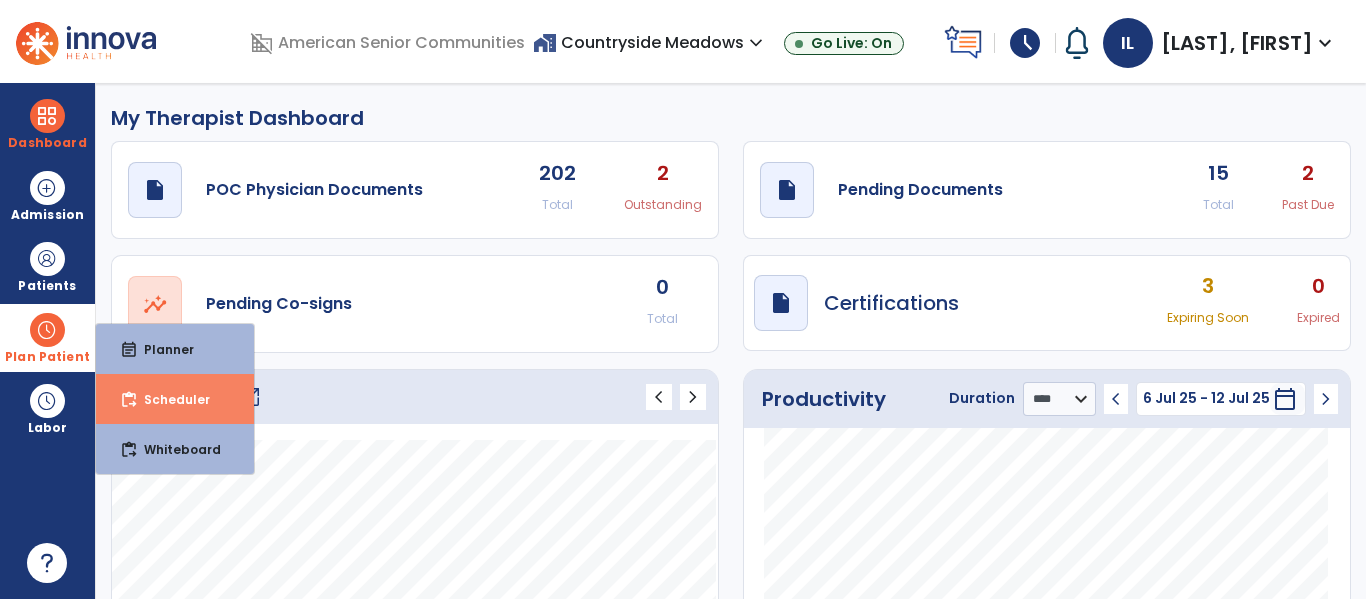 click on "content_paste_go  Scheduler" at bounding box center (175, 399) 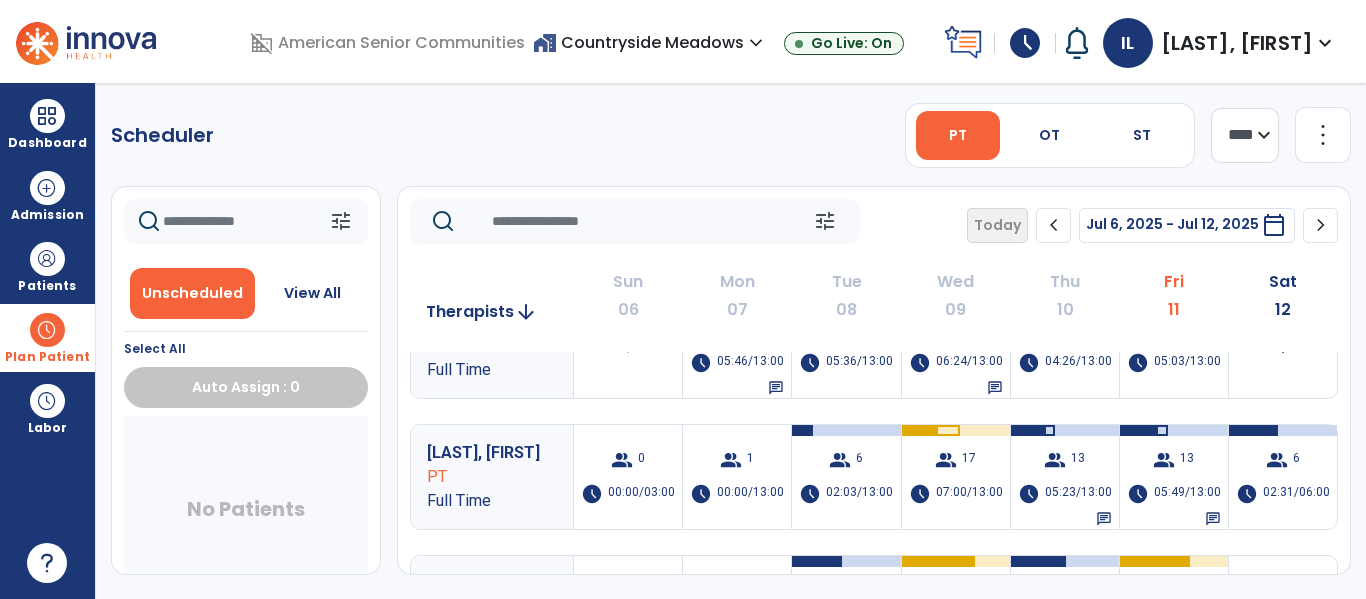 scroll, scrollTop: 157, scrollLeft: 0, axis: vertical 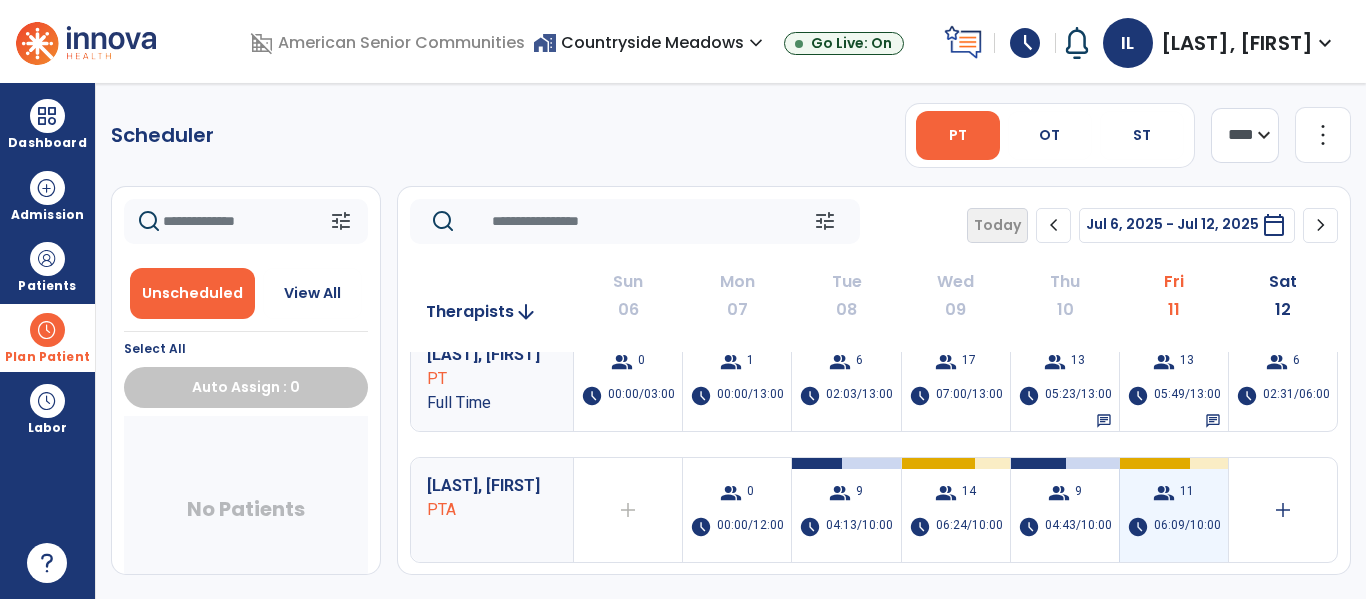 click on "06:09/10:00" at bounding box center [1187, 527] 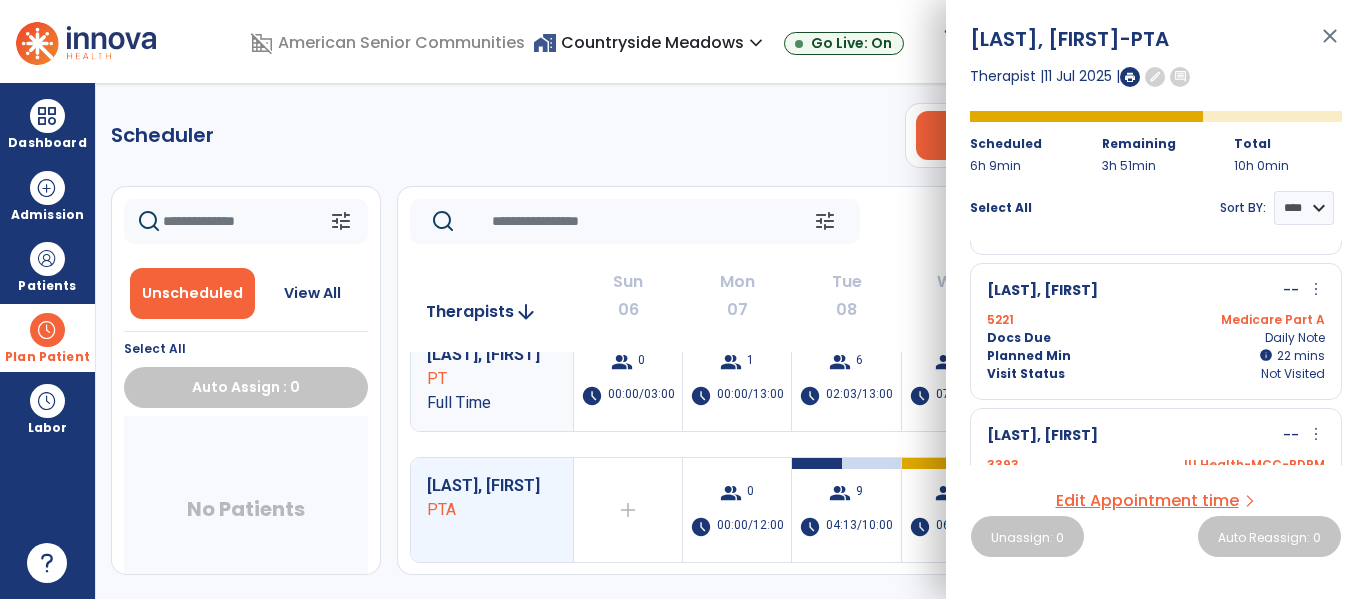 scroll, scrollTop: 1371, scrollLeft: 0, axis: vertical 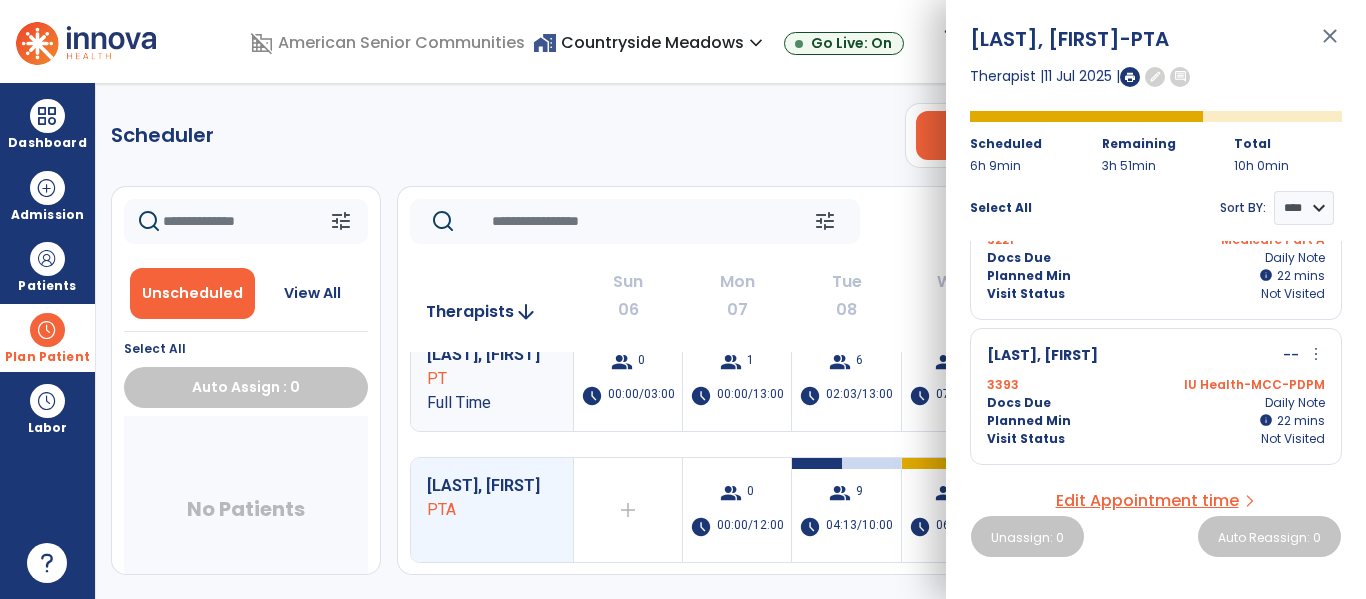 click on "close" at bounding box center (1330, 45) 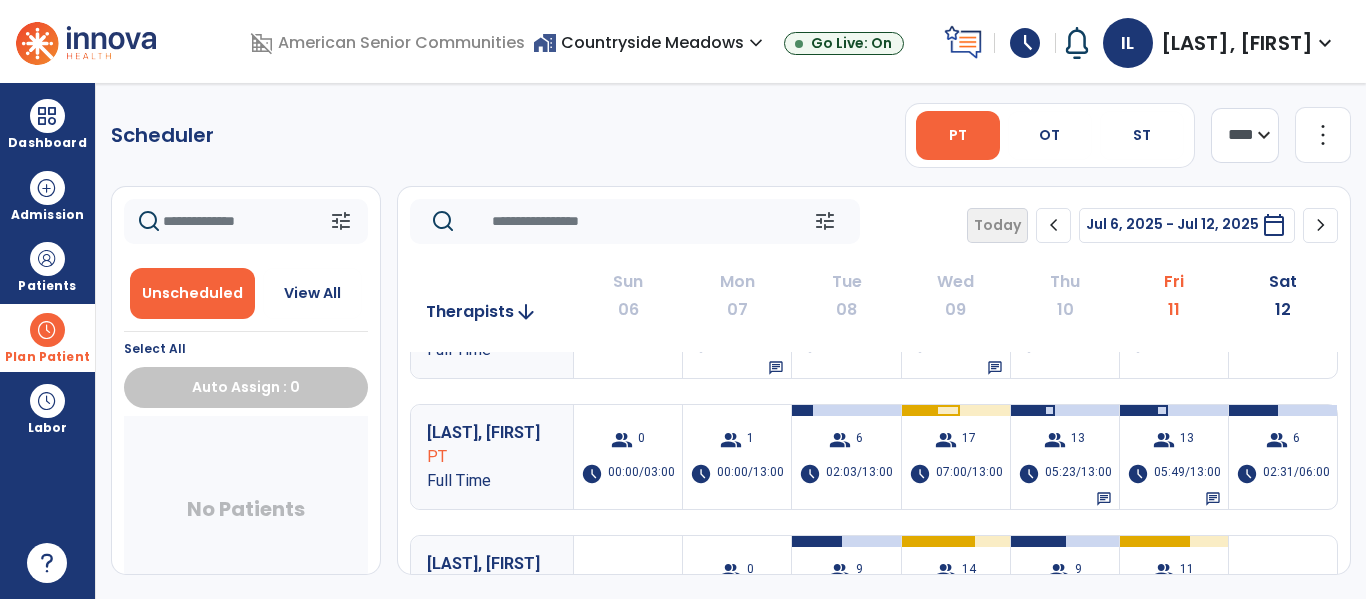 scroll, scrollTop: 0, scrollLeft: 0, axis: both 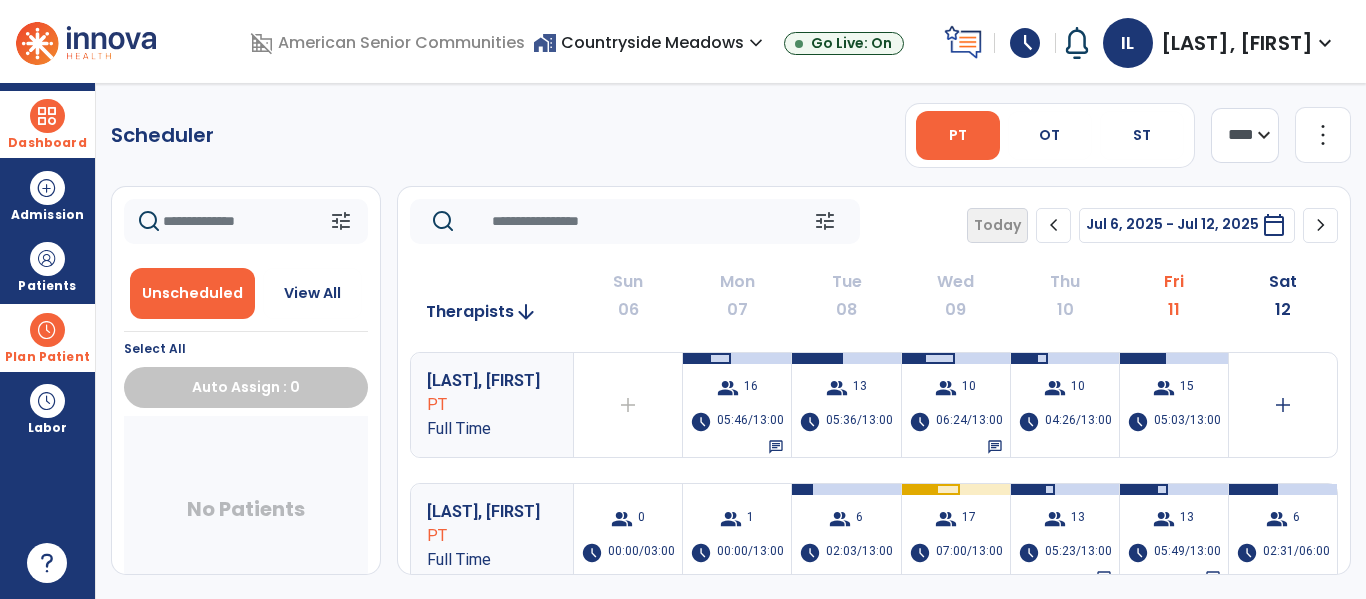 click at bounding box center [47, 116] 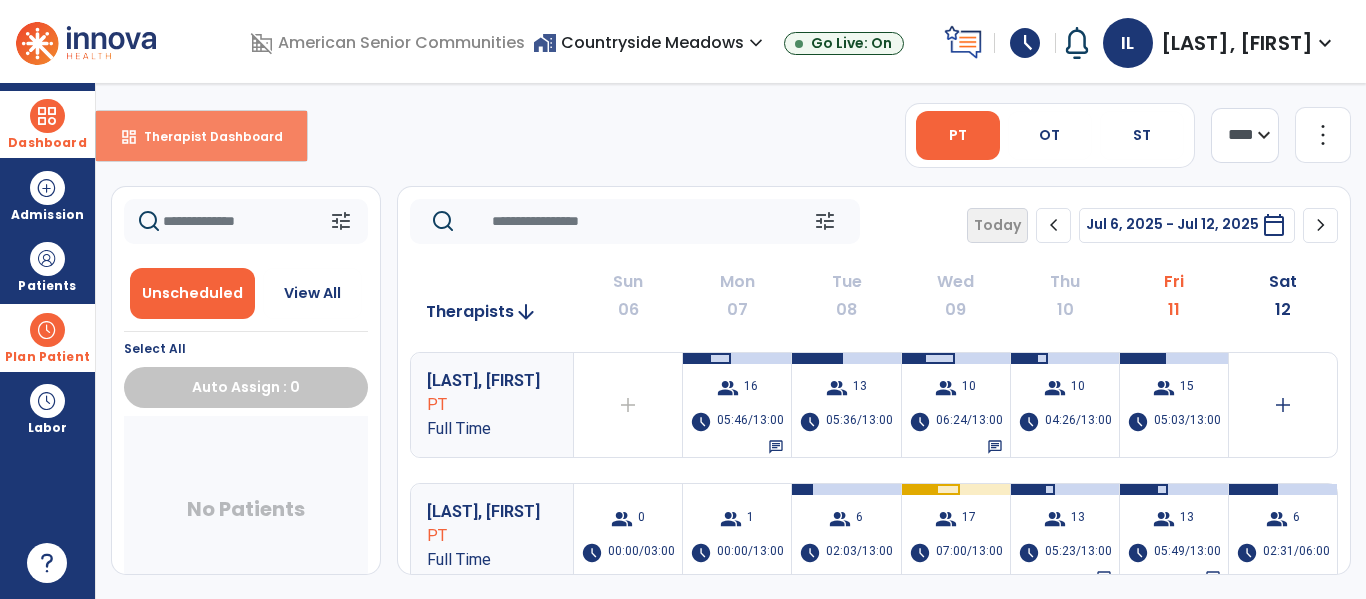 click on "dashboard  Therapist Dashboard" at bounding box center [201, 136] 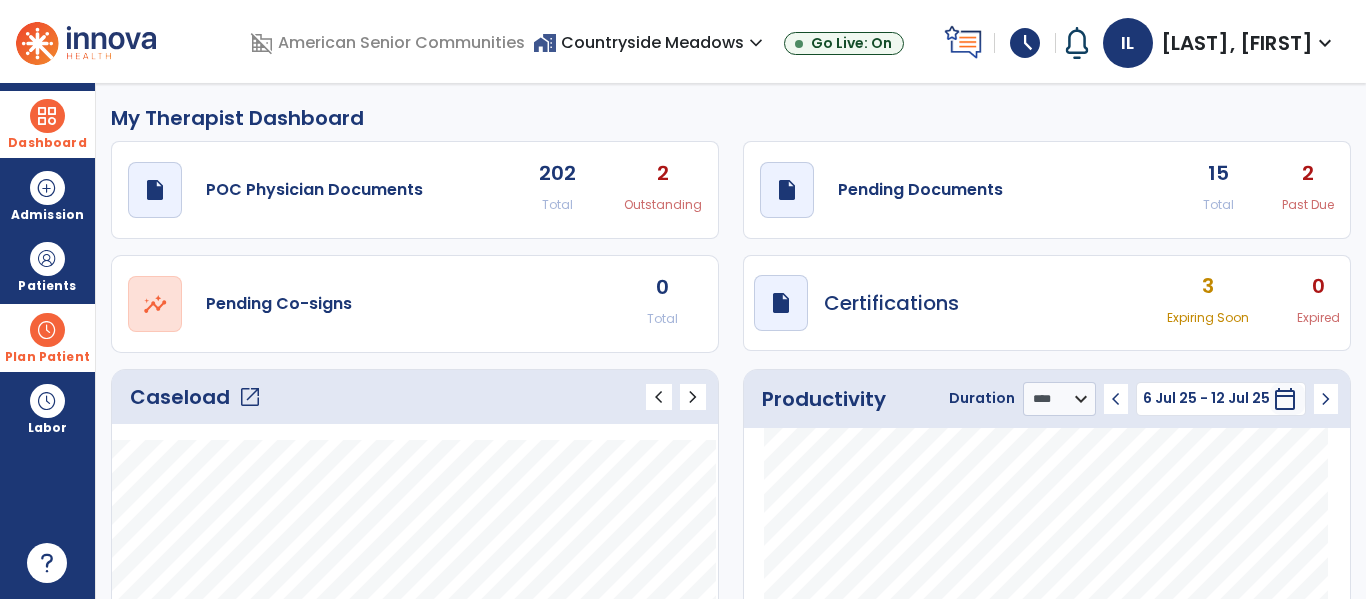 click on "15 Total 2 Past Due" 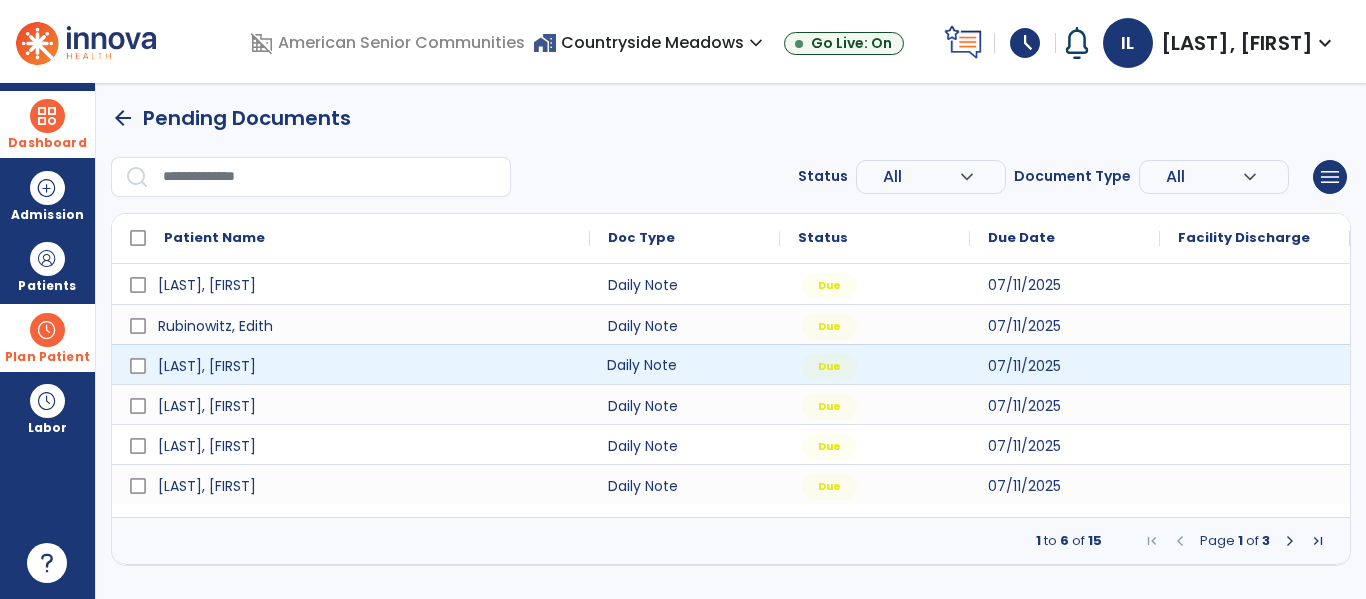 click on "Daily Note" at bounding box center [685, 364] 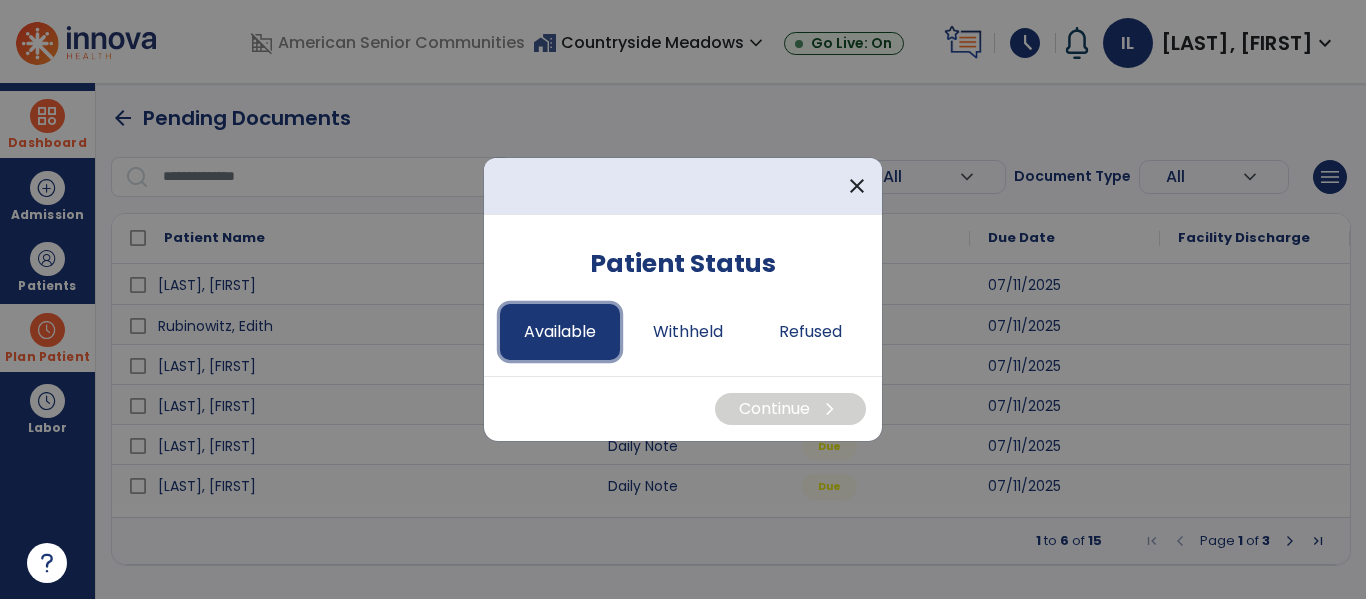 click on "Available" at bounding box center (560, 332) 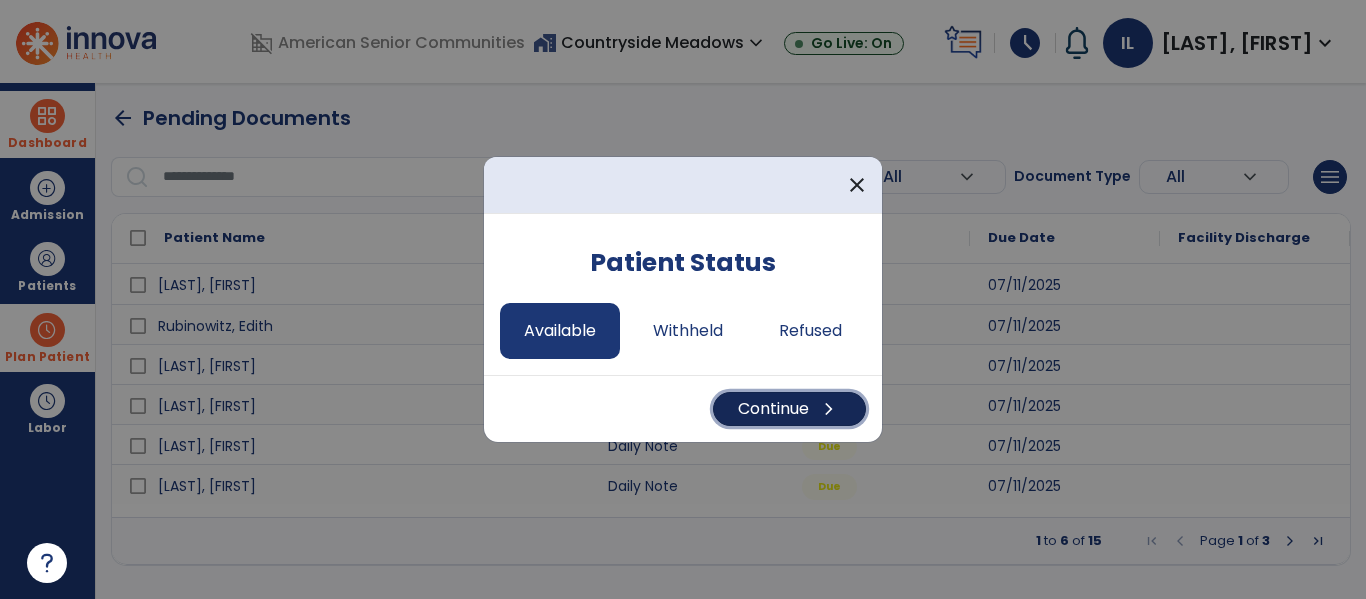 click on "Continue   chevron_right" at bounding box center (789, 409) 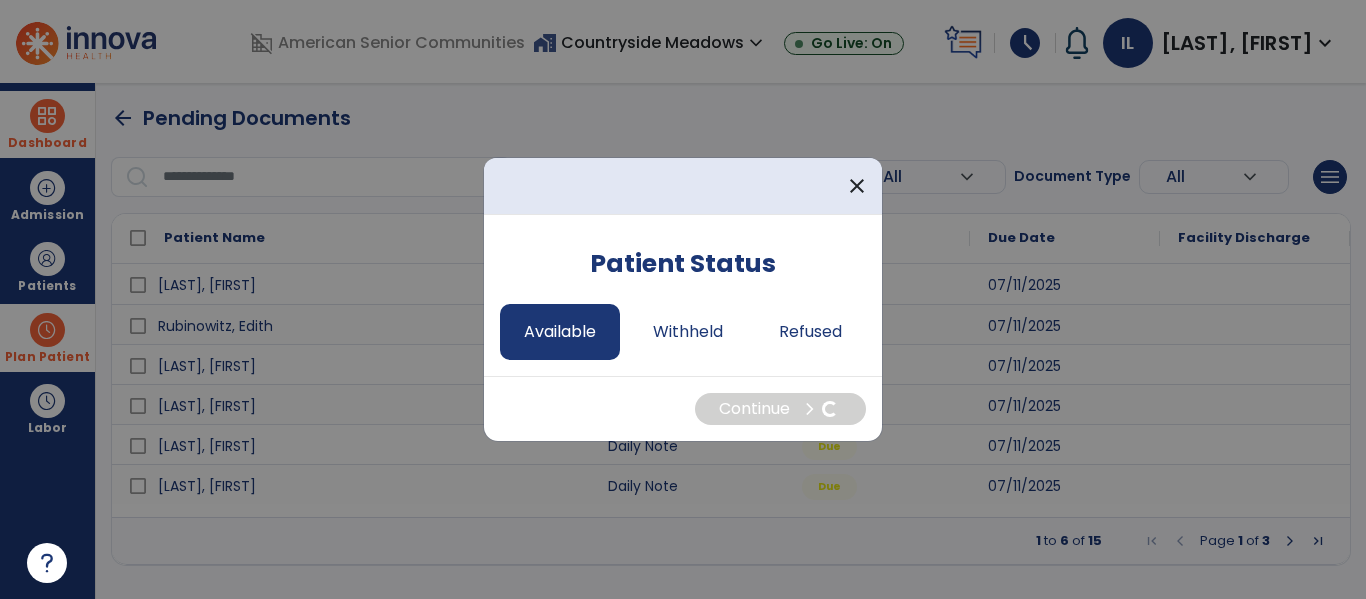select on "*" 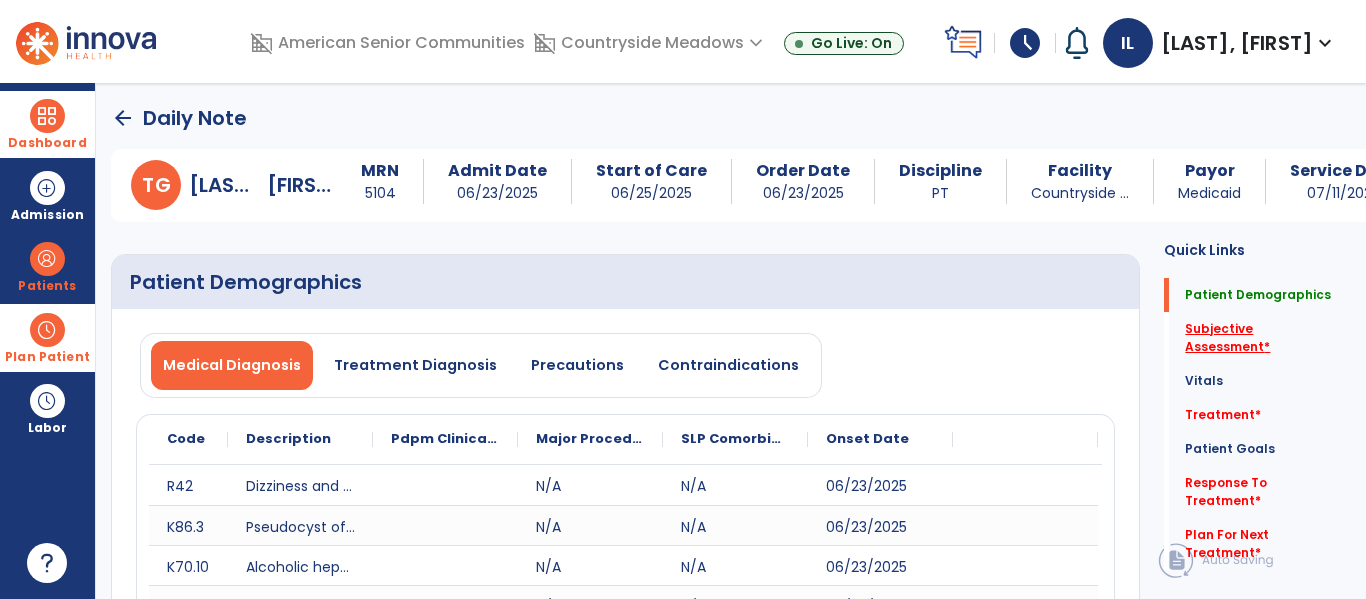 click on "Subjective Assessment   *" 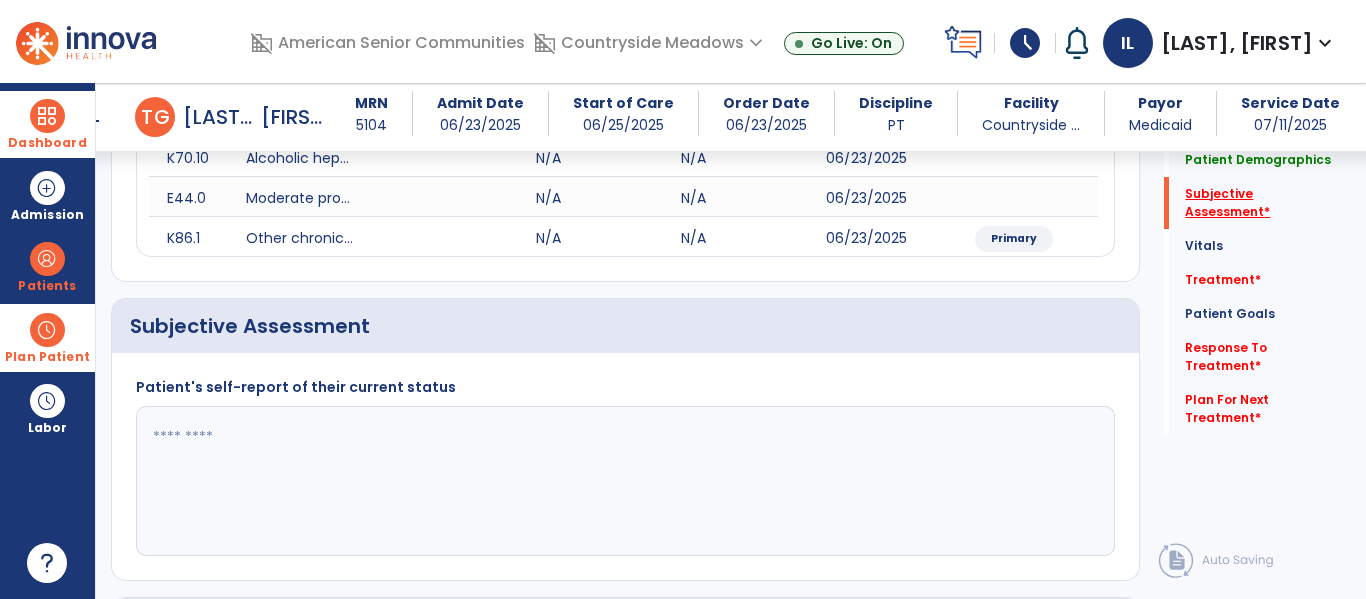 scroll, scrollTop: 507, scrollLeft: 0, axis: vertical 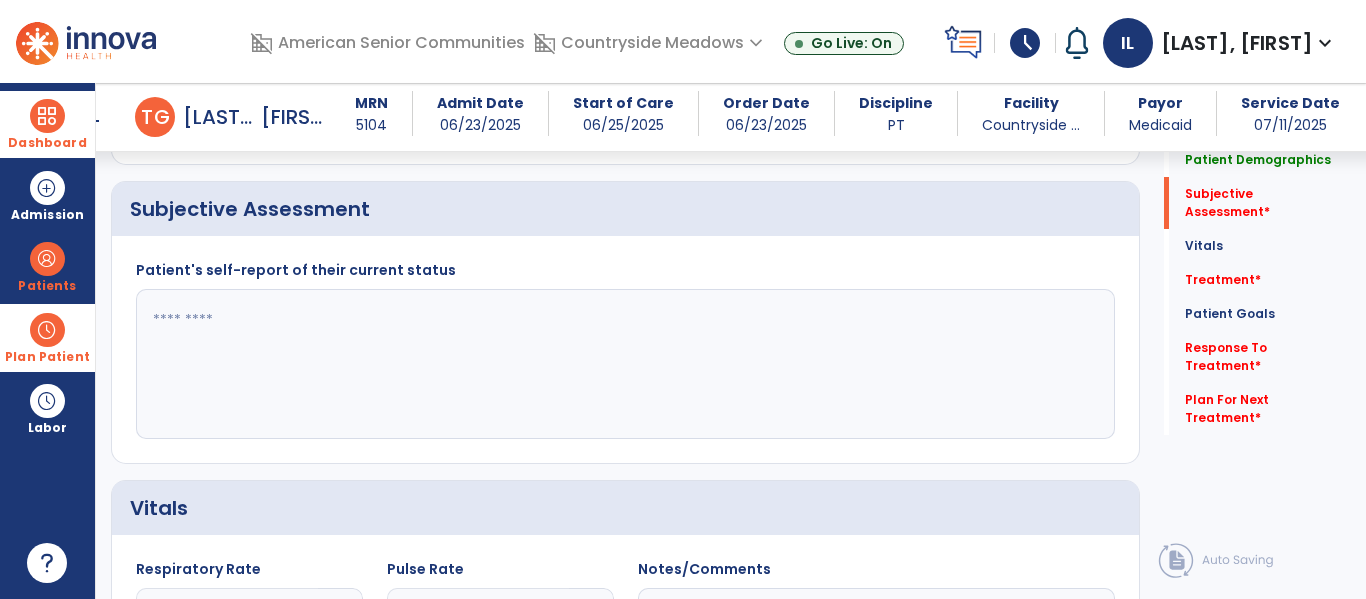 click 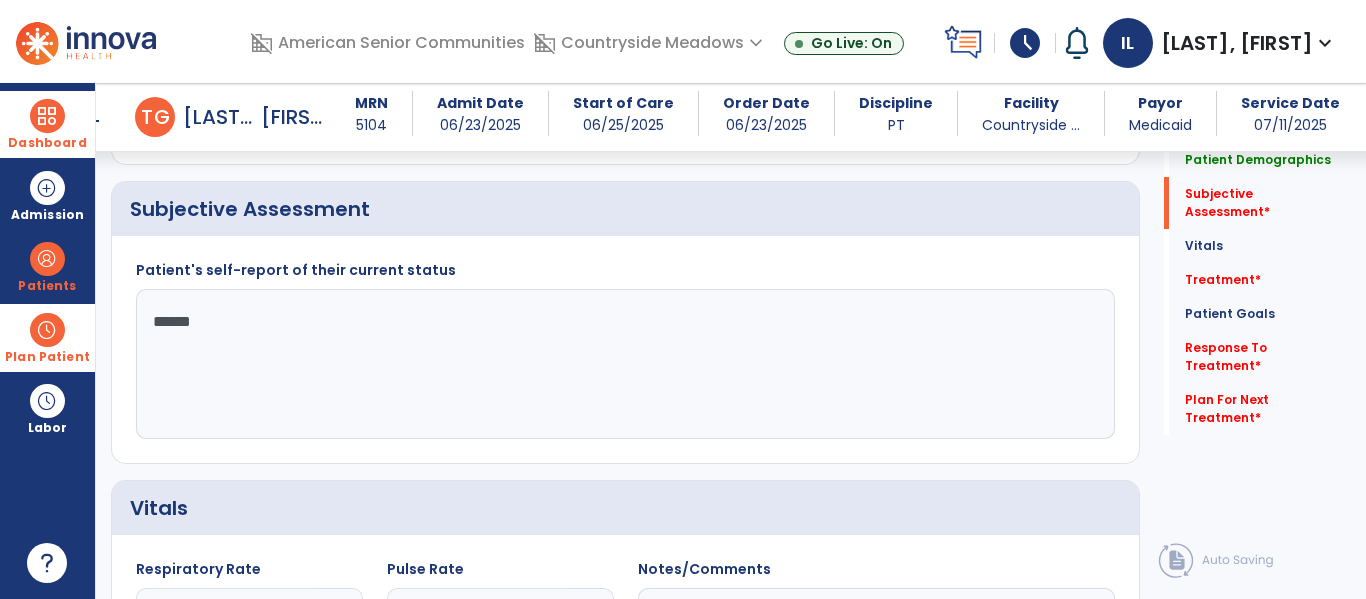 type on "*******" 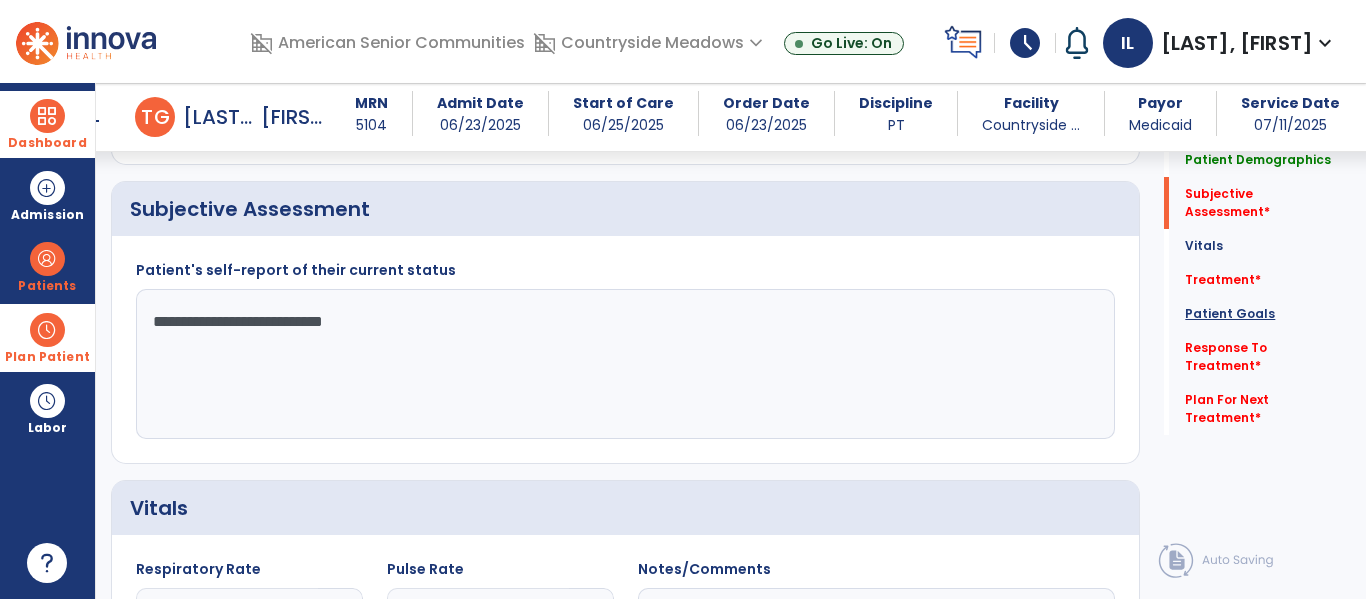 type on "**********" 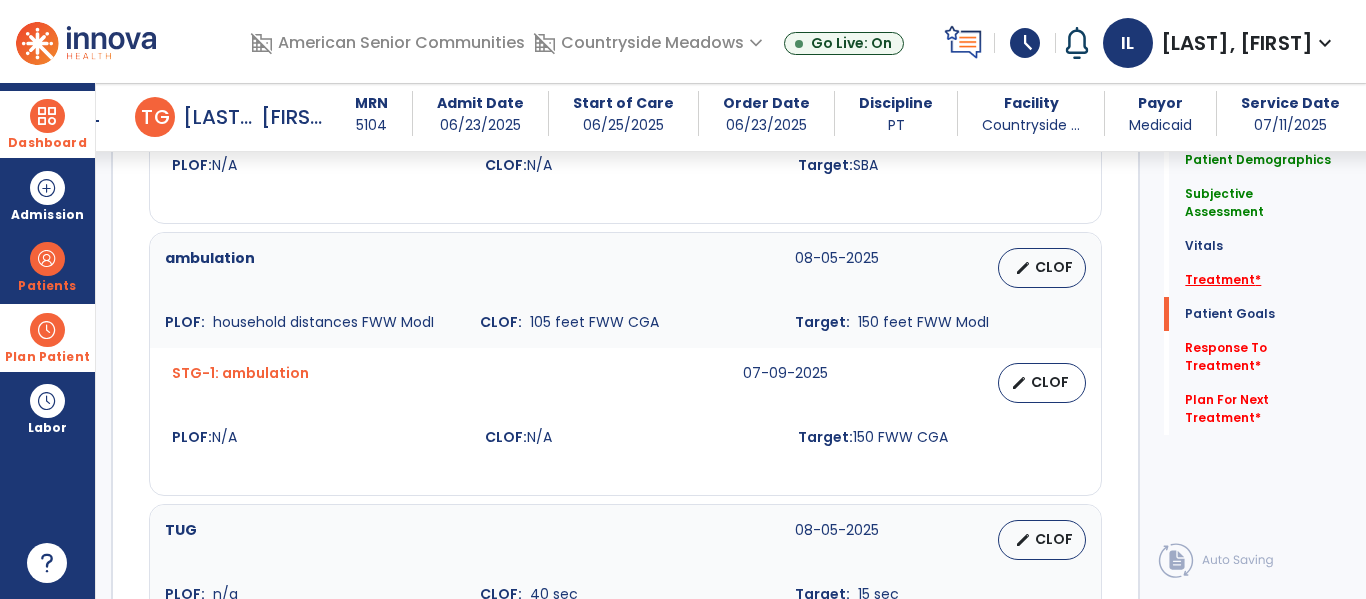 click on "Treatment   *" 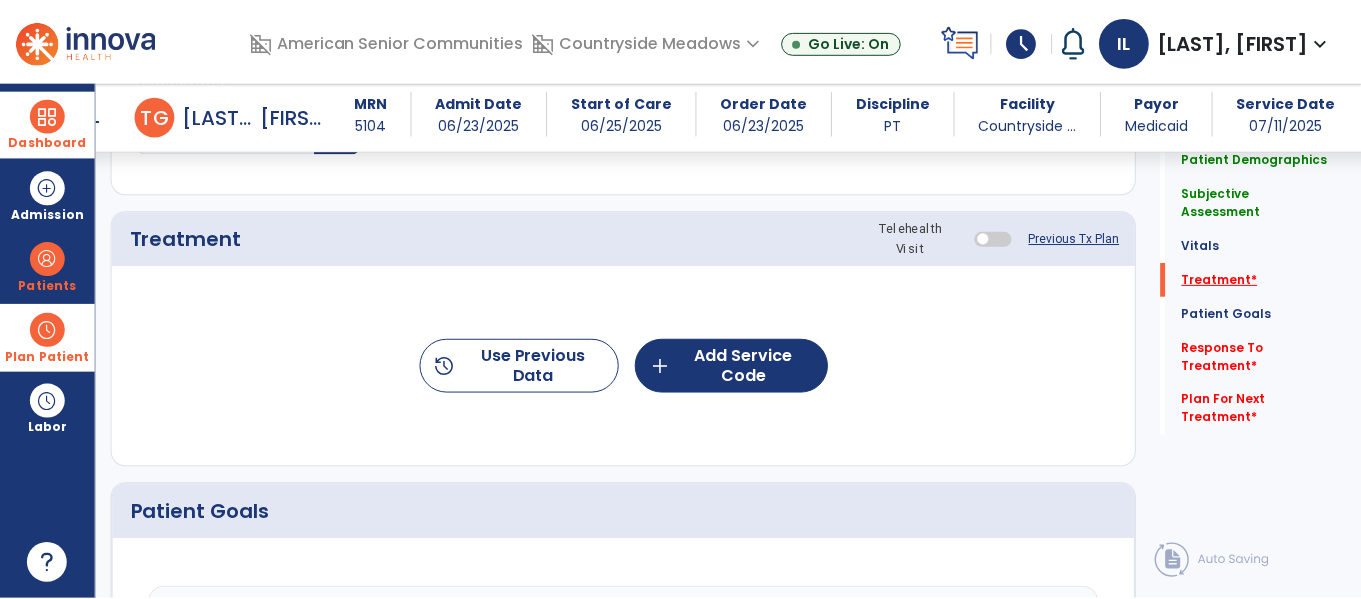 scroll, scrollTop: 1196, scrollLeft: 0, axis: vertical 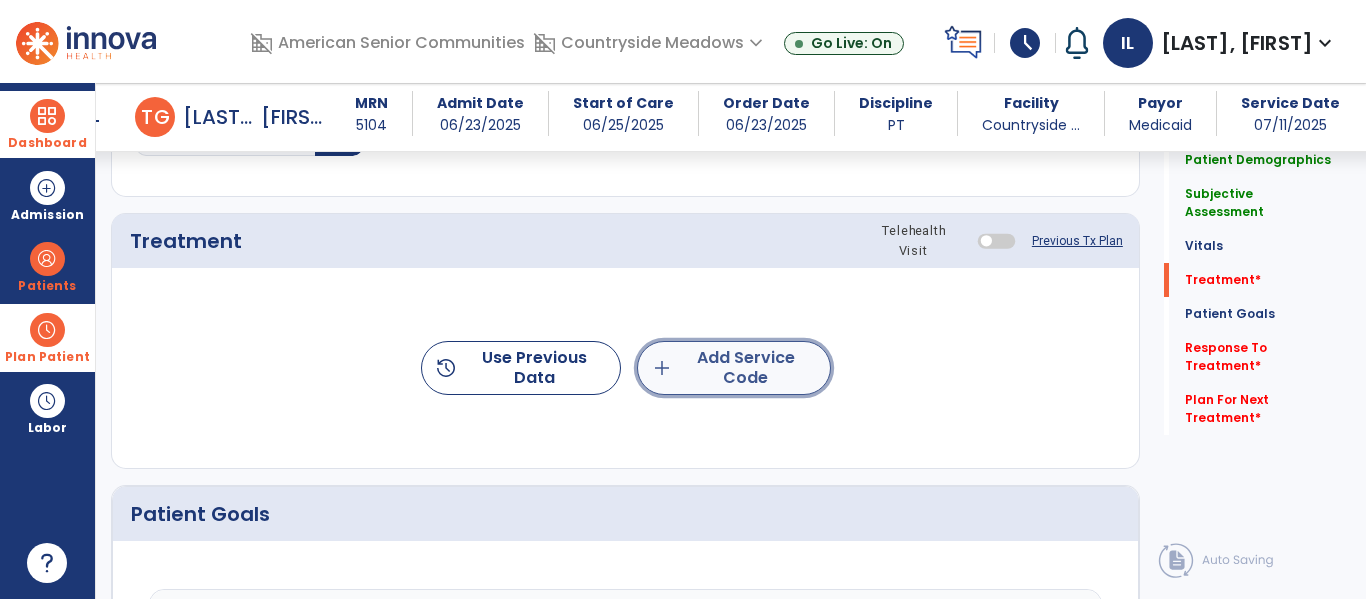 click on "add  Add Service Code" 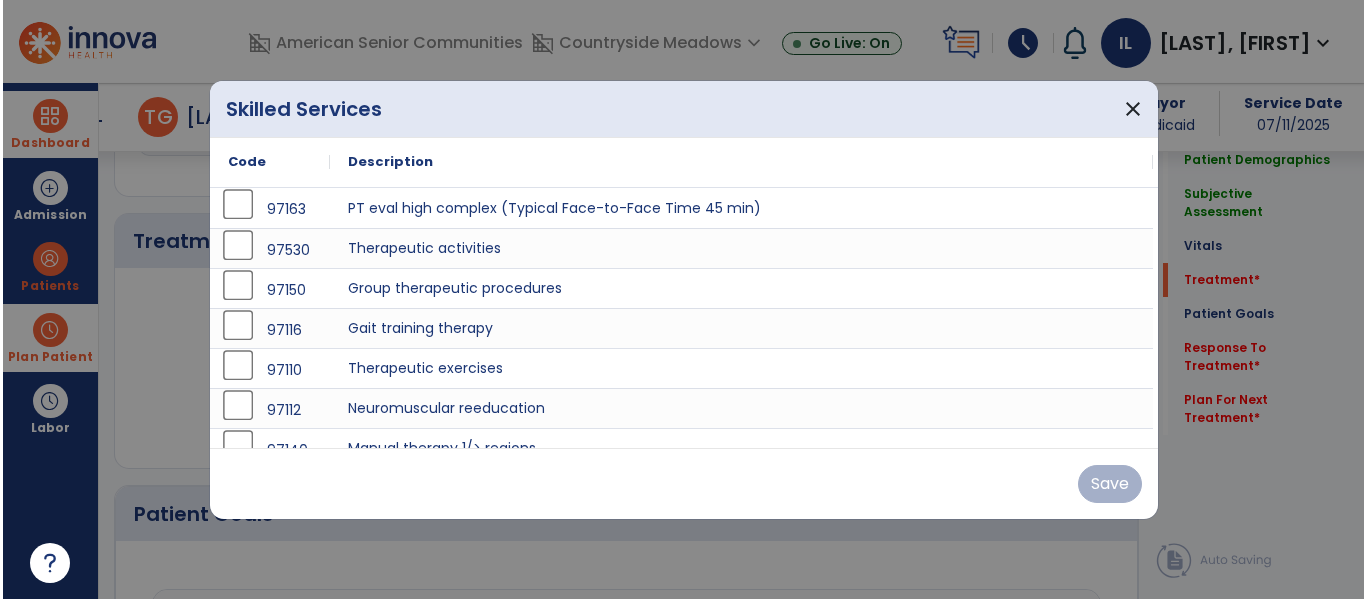 scroll, scrollTop: 1196, scrollLeft: 0, axis: vertical 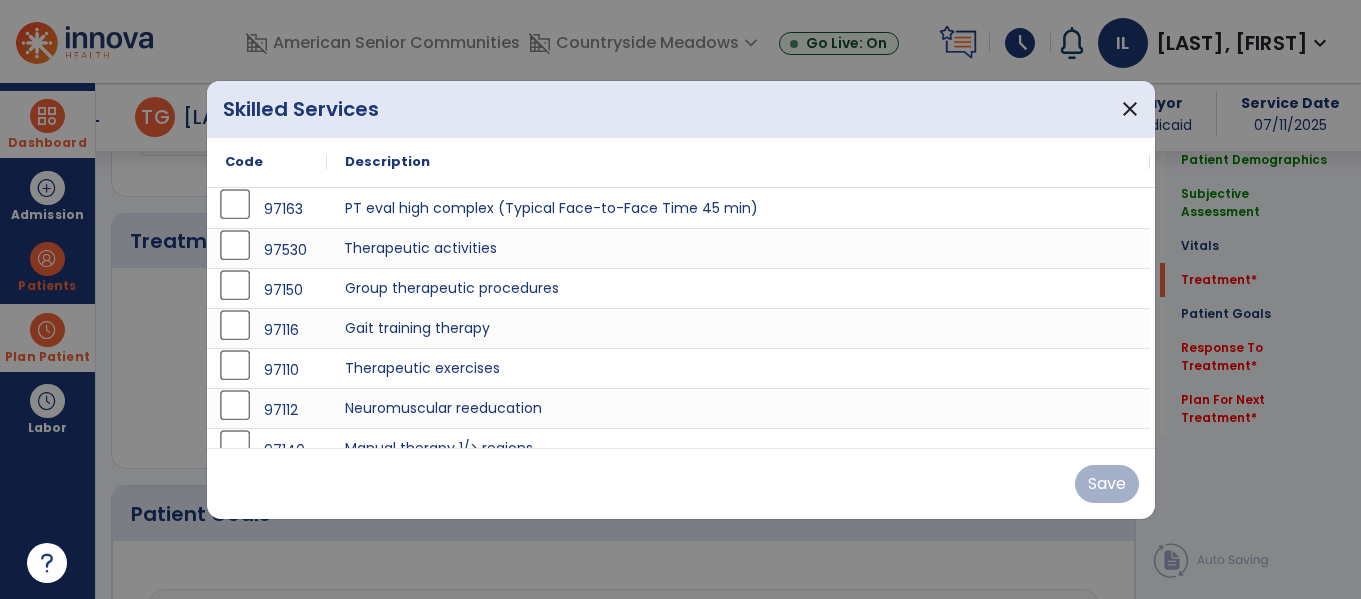 click on "Therapeutic activities" at bounding box center [738, 248] 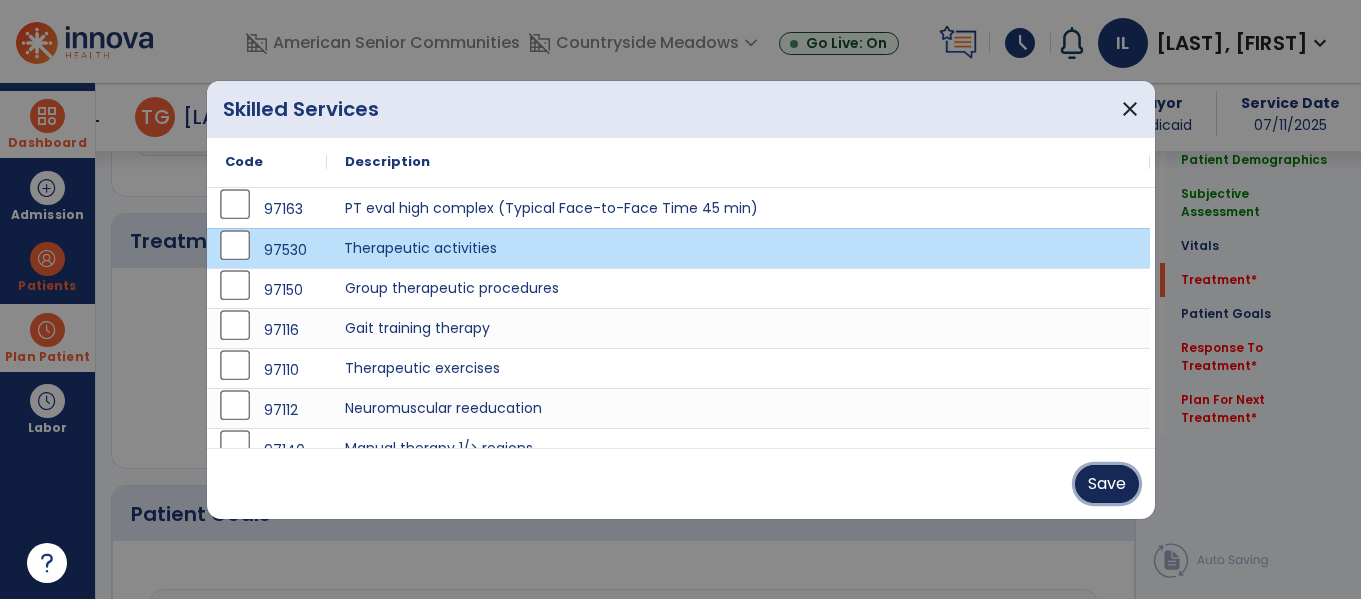 click on "Save" at bounding box center [1107, 484] 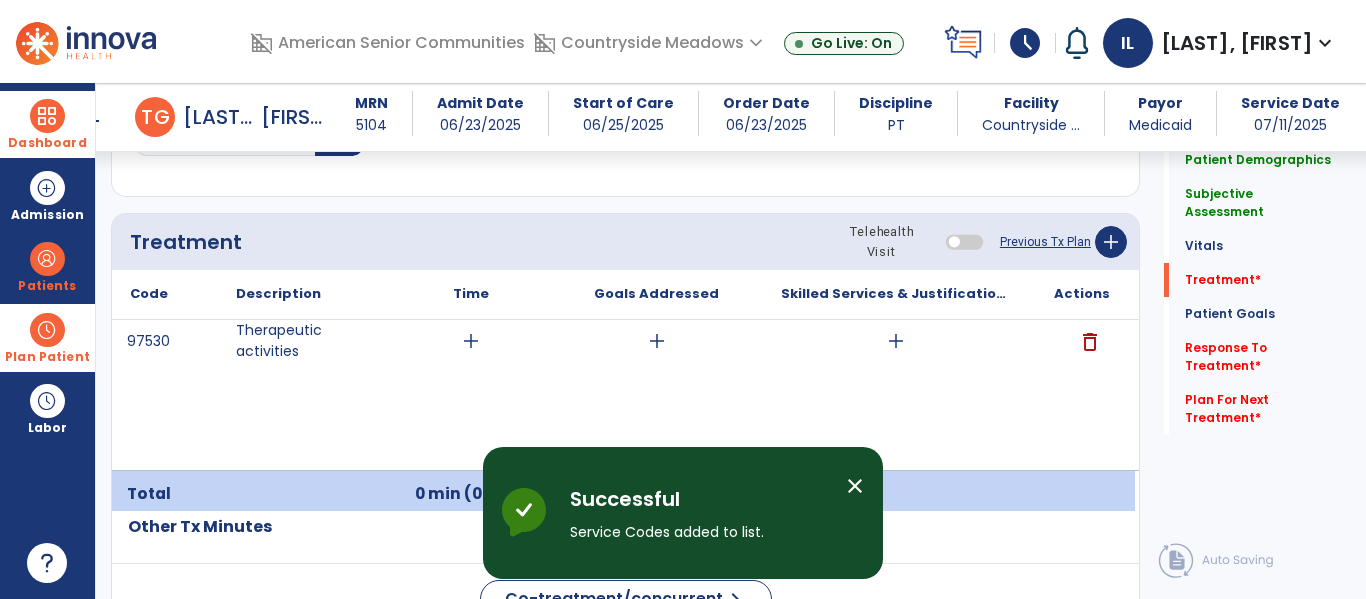 click on "add" at bounding box center [471, 341] 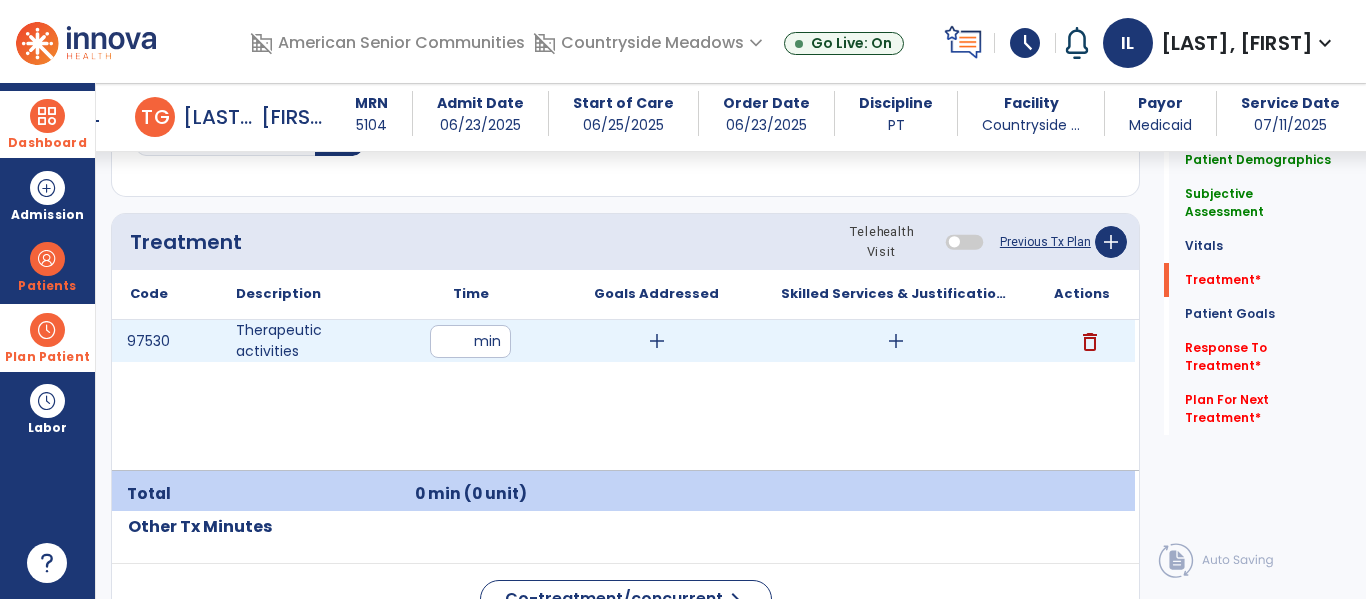 type on "*" 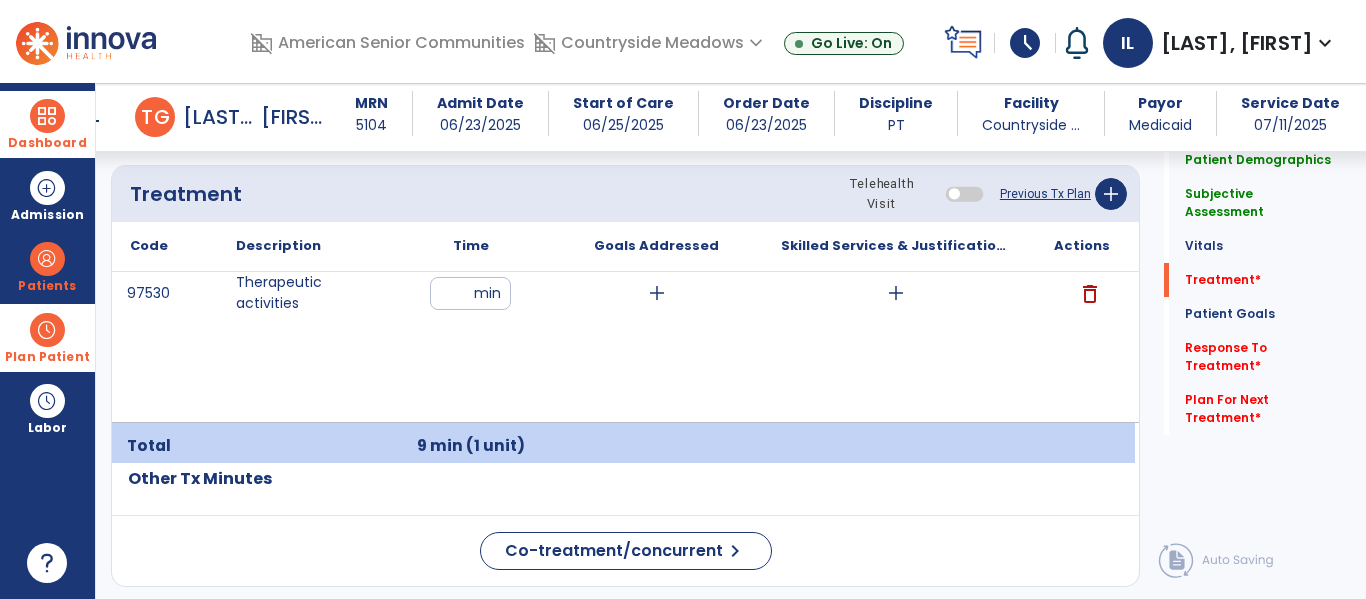 click on "add" at bounding box center (896, 293) 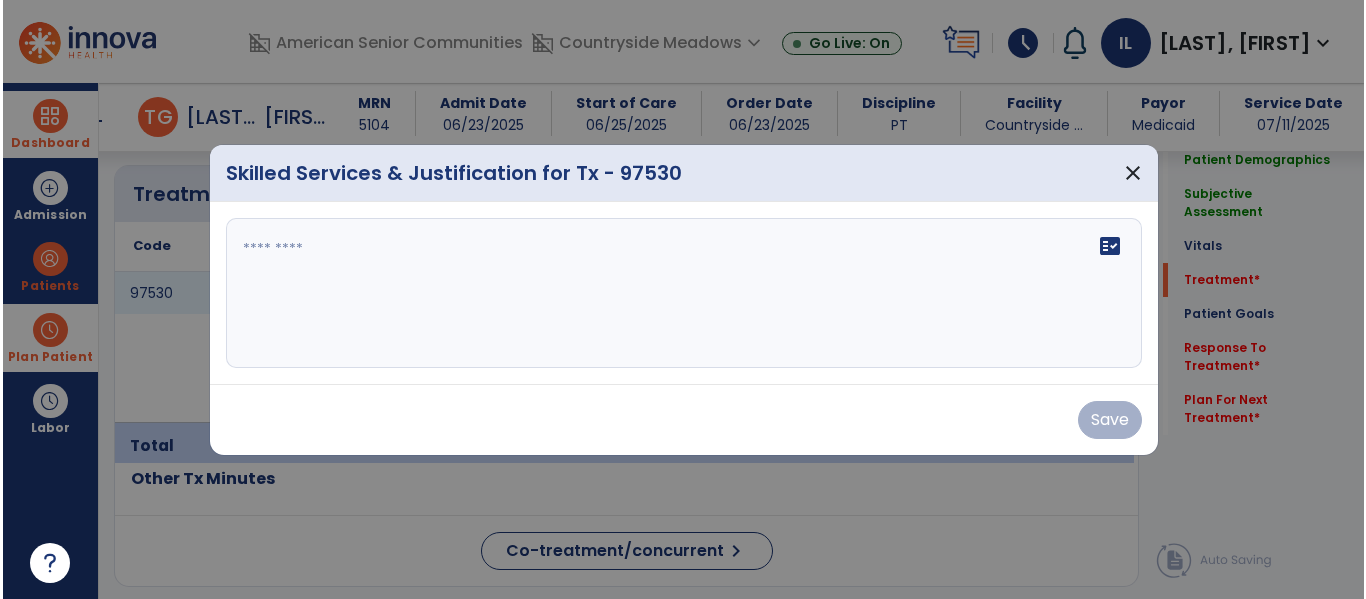scroll, scrollTop: 1244, scrollLeft: 0, axis: vertical 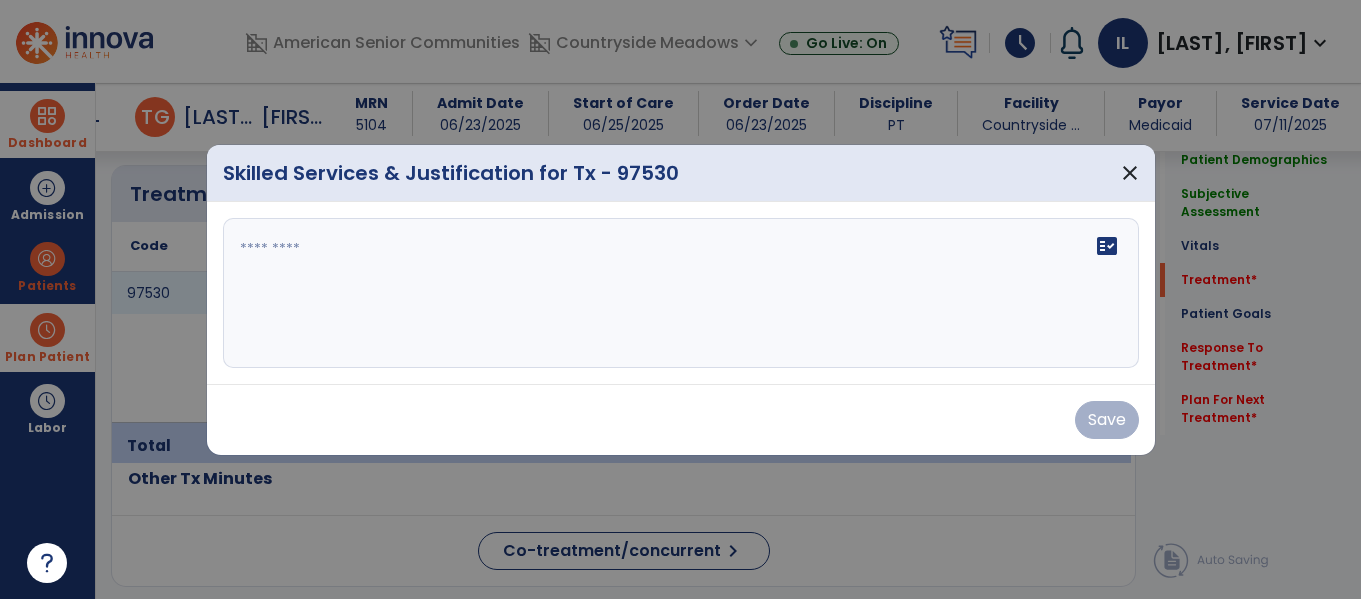 click on "fact_check" at bounding box center (681, 293) 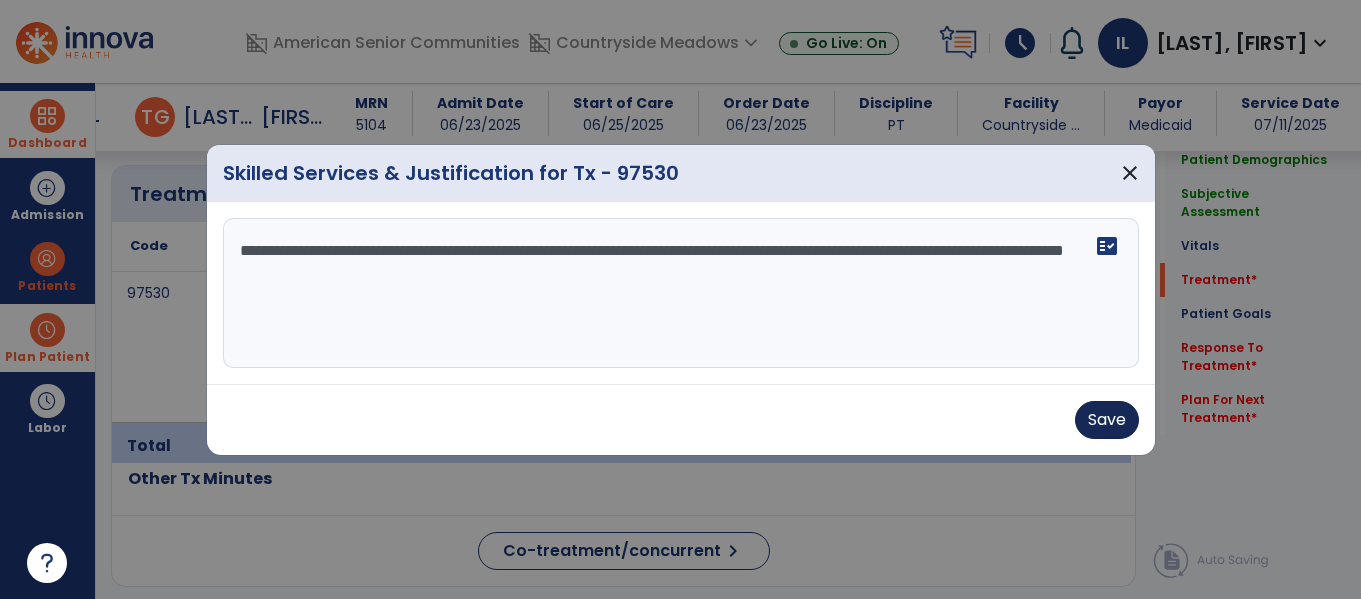 type on "**********" 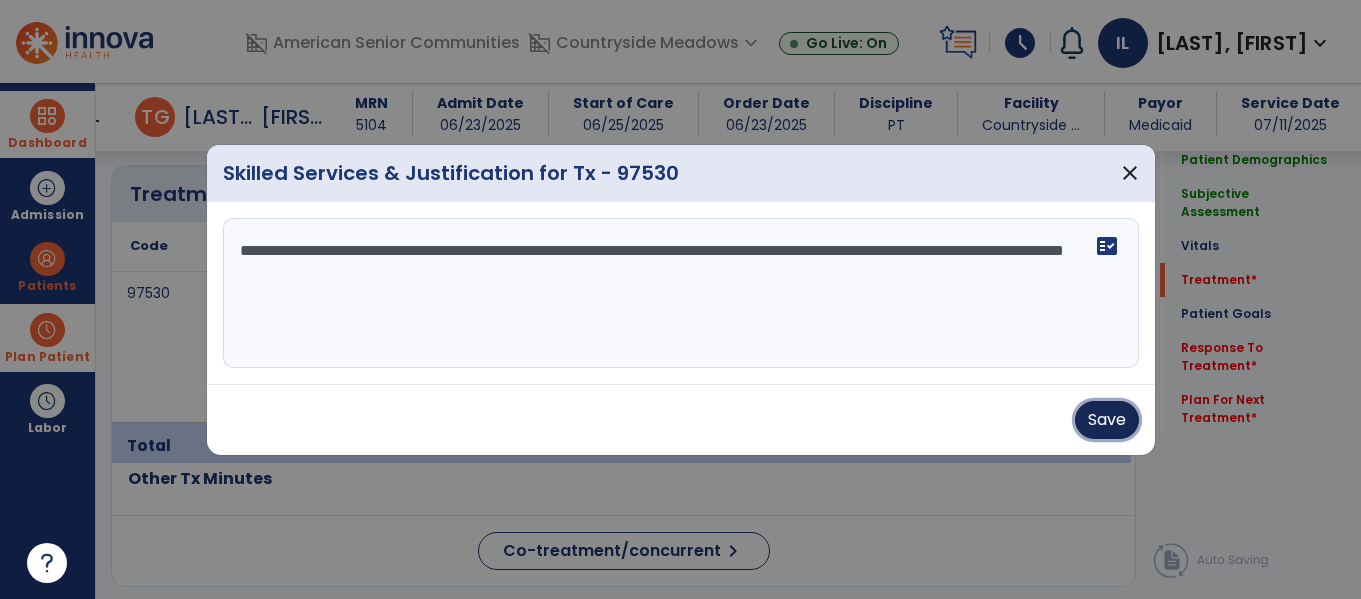 click on "Save" at bounding box center [1107, 420] 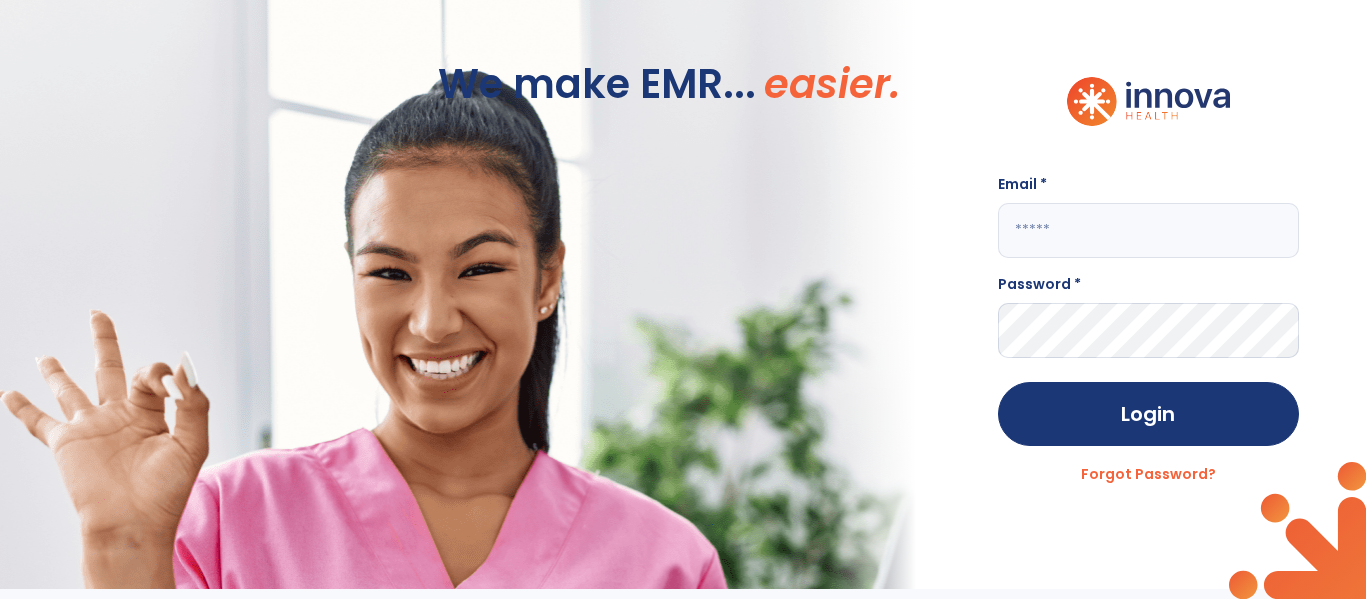 scroll, scrollTop: 0, scrollLeft: 0, axis: both 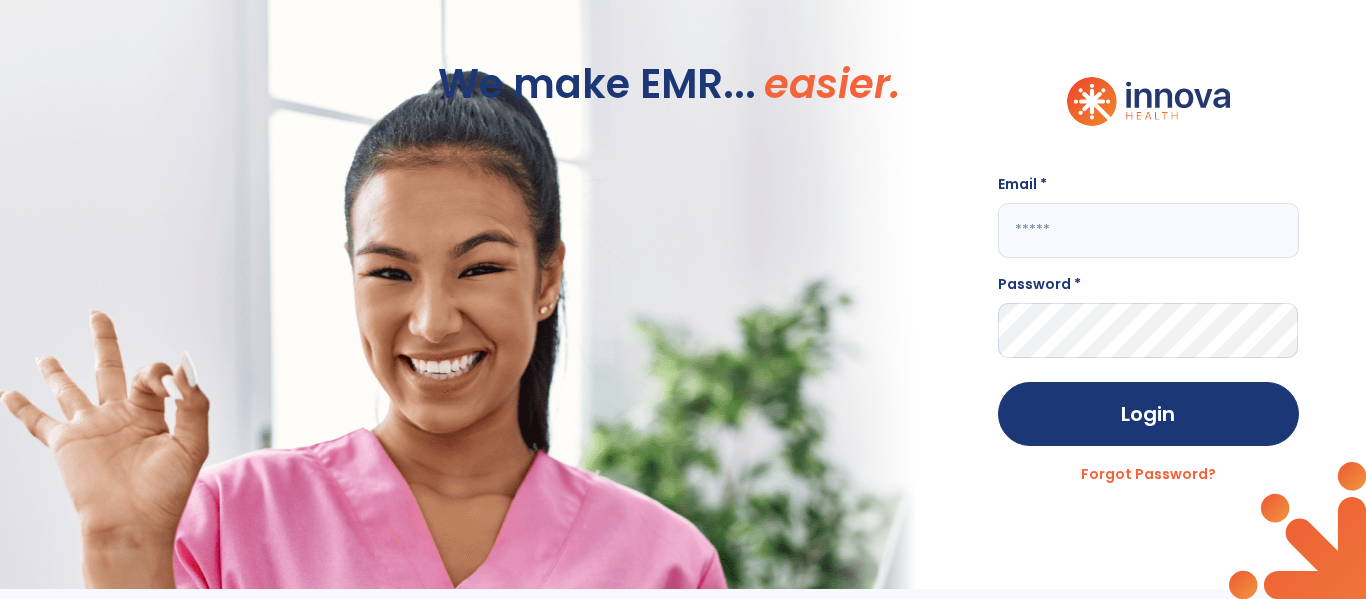 click 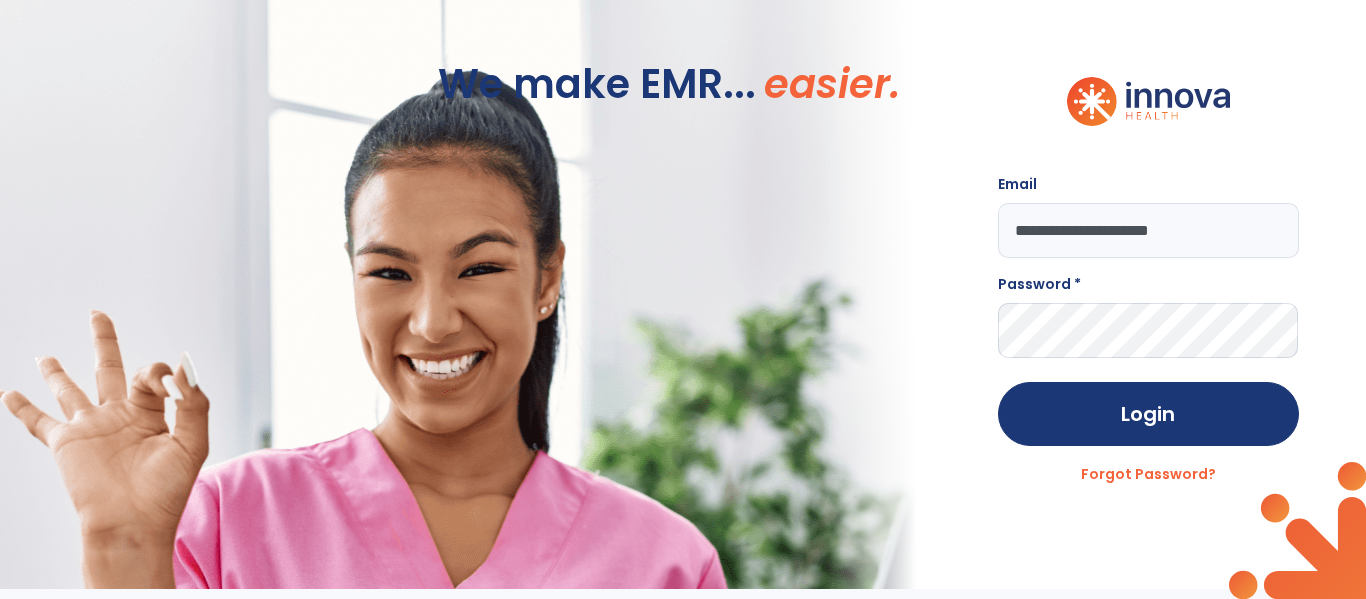 type on "**********" 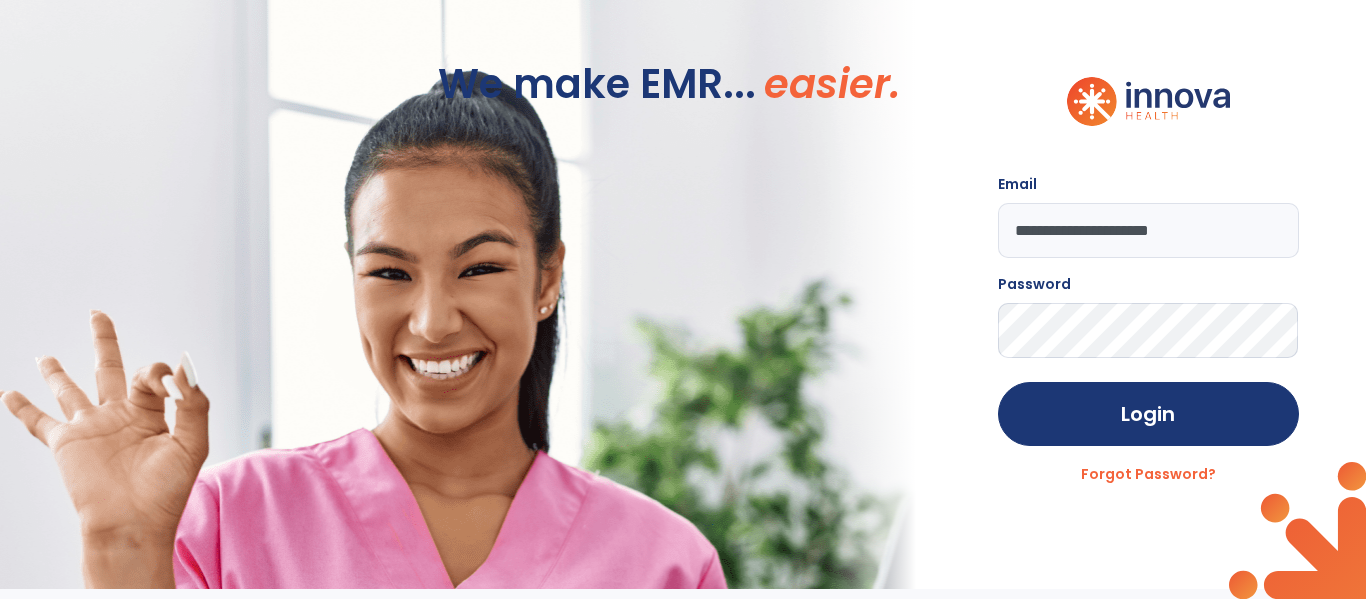 click on "Login" 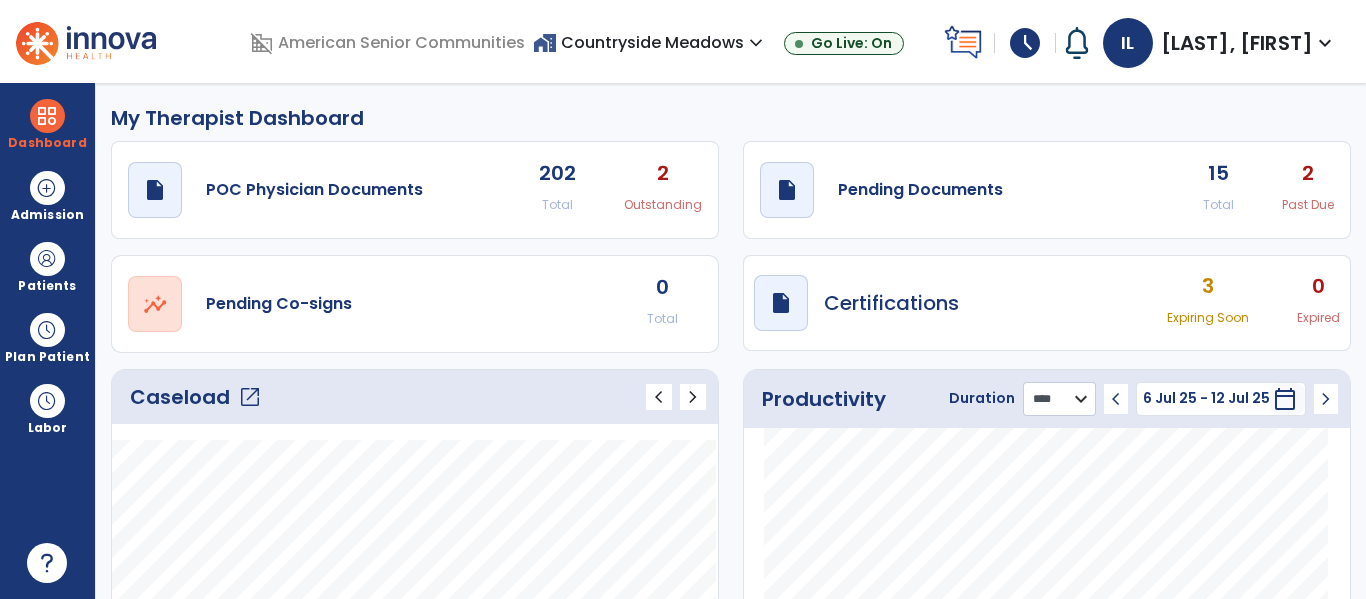 click on "******** **** ***" 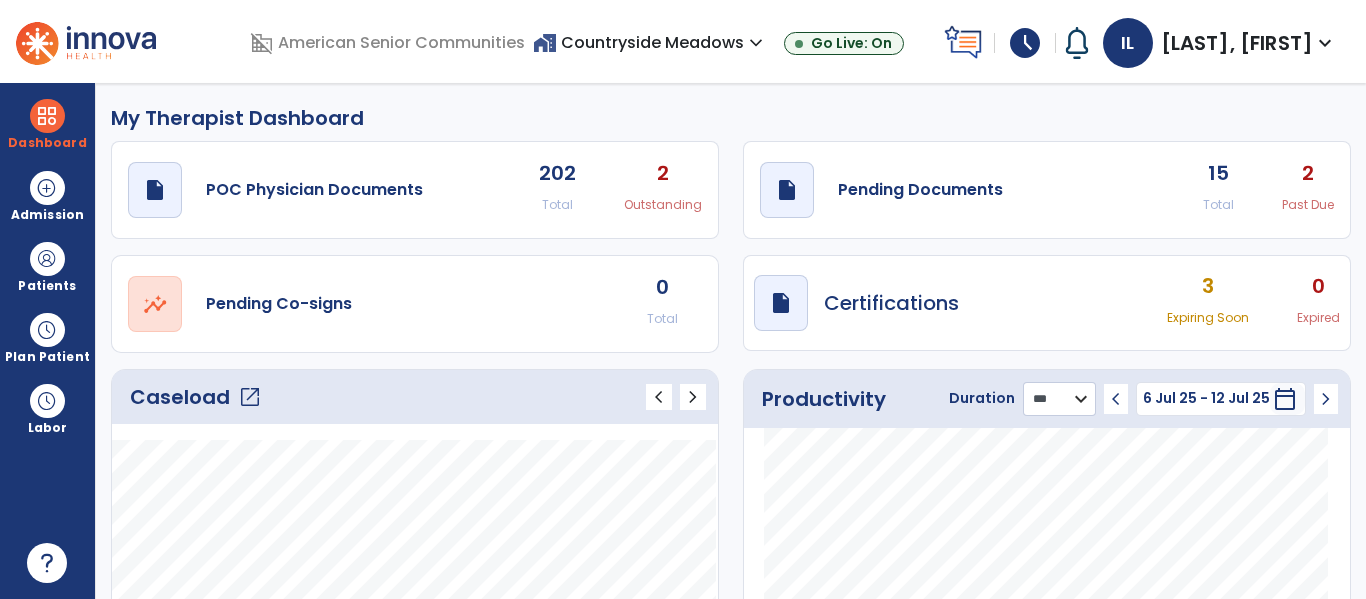 click on "******** **** ***" 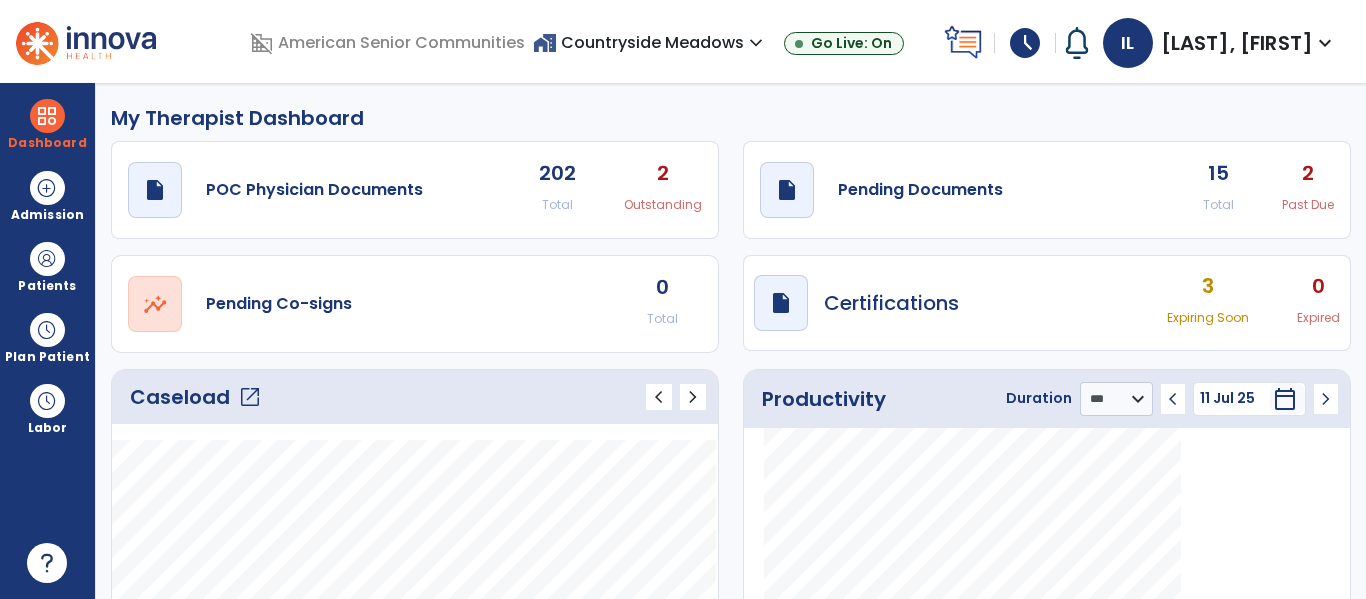 click on "chevron_left" 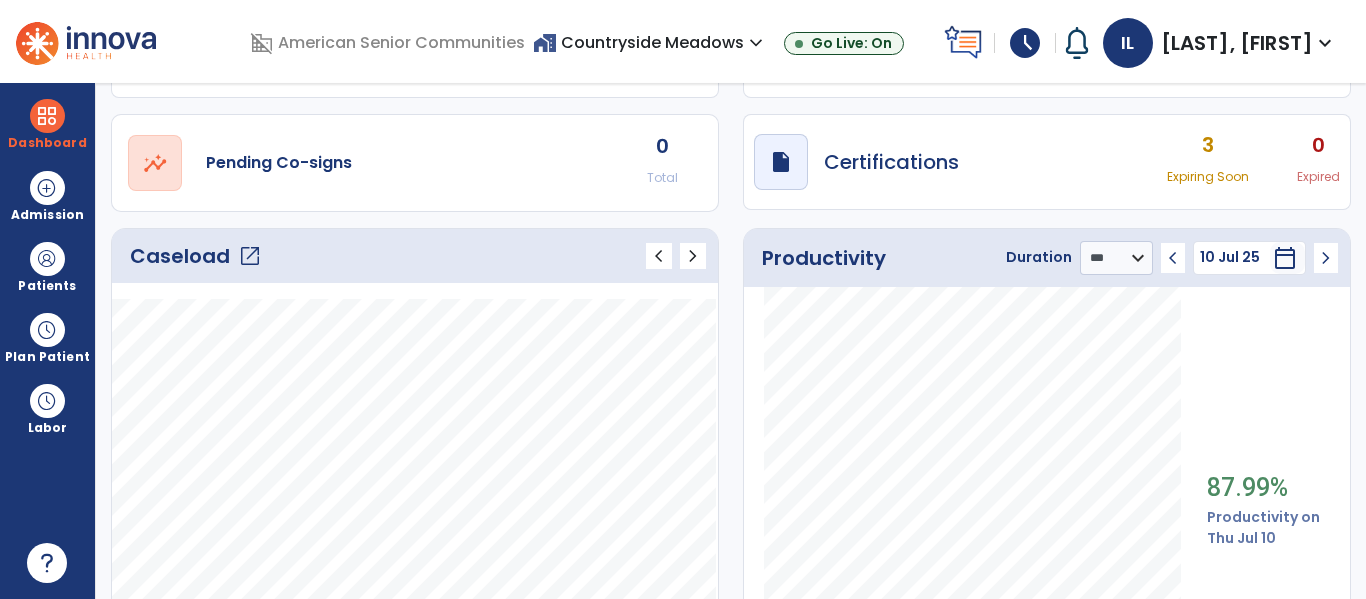scroll, scrollTop: 152, scrollLeft: 0, axis: vertical 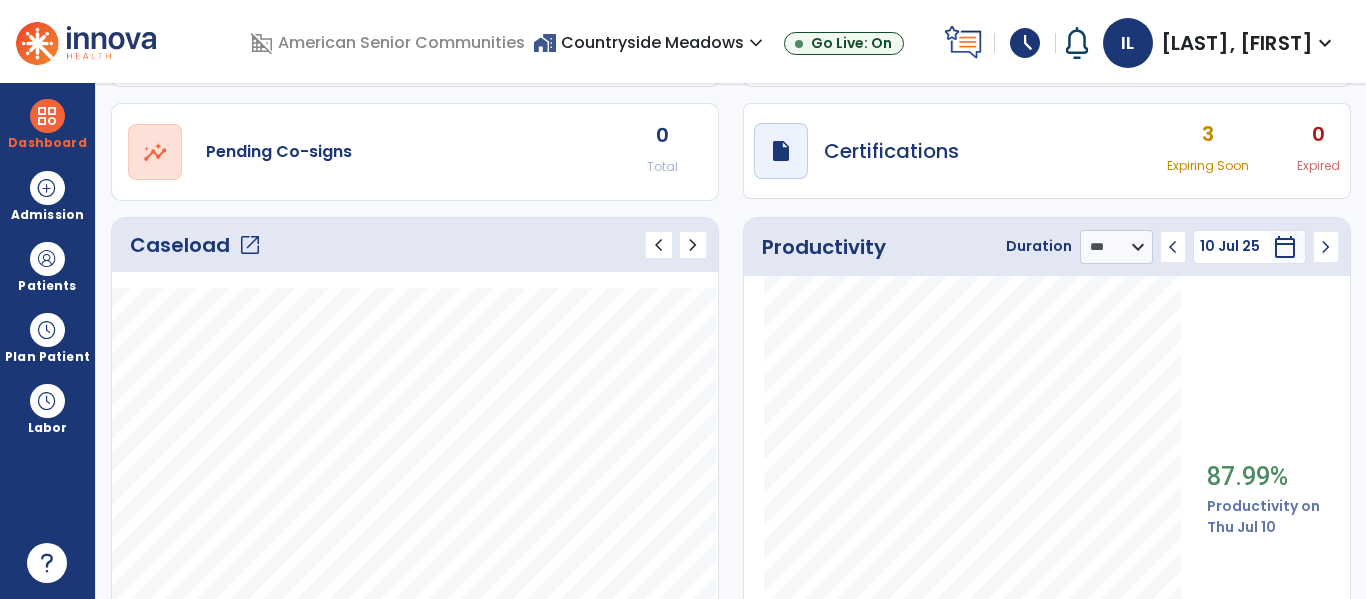 click on "chevron_left" 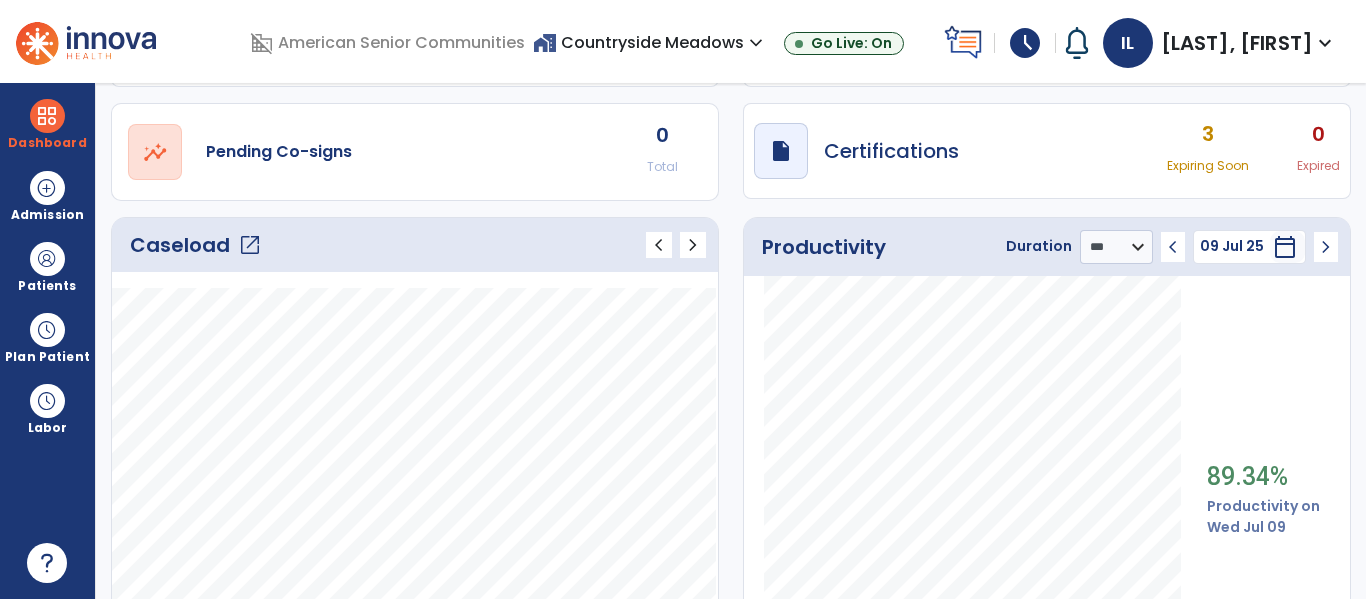 click on "chevron_left" 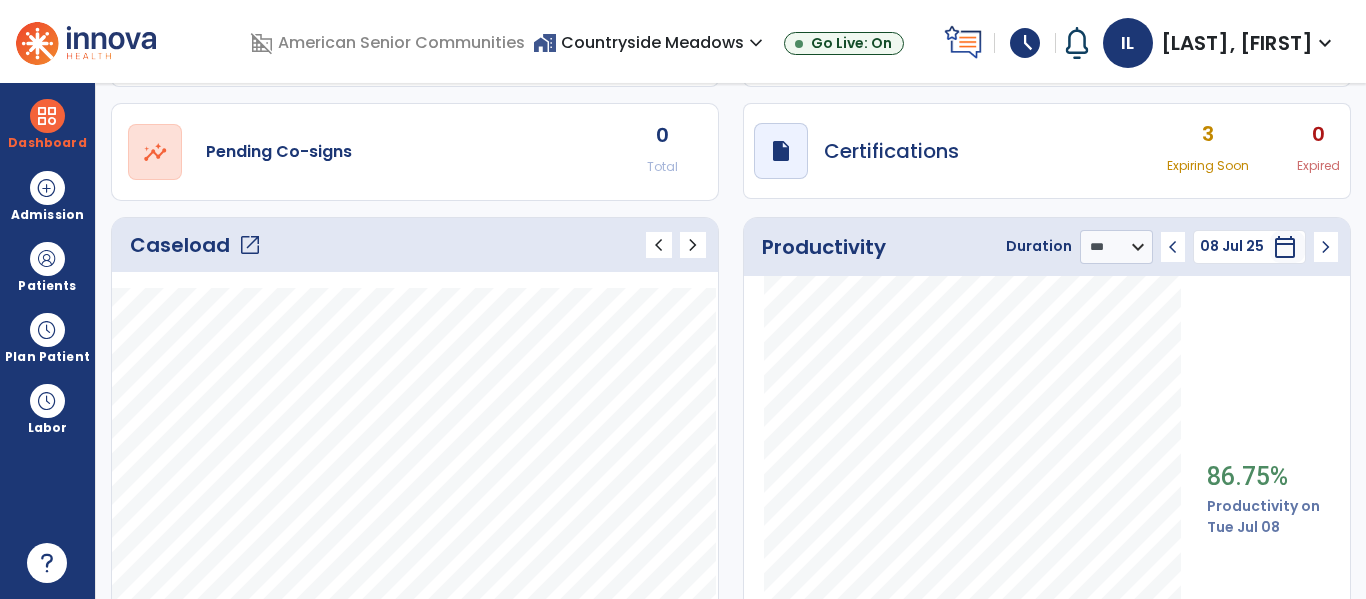 click on "chevron_right" 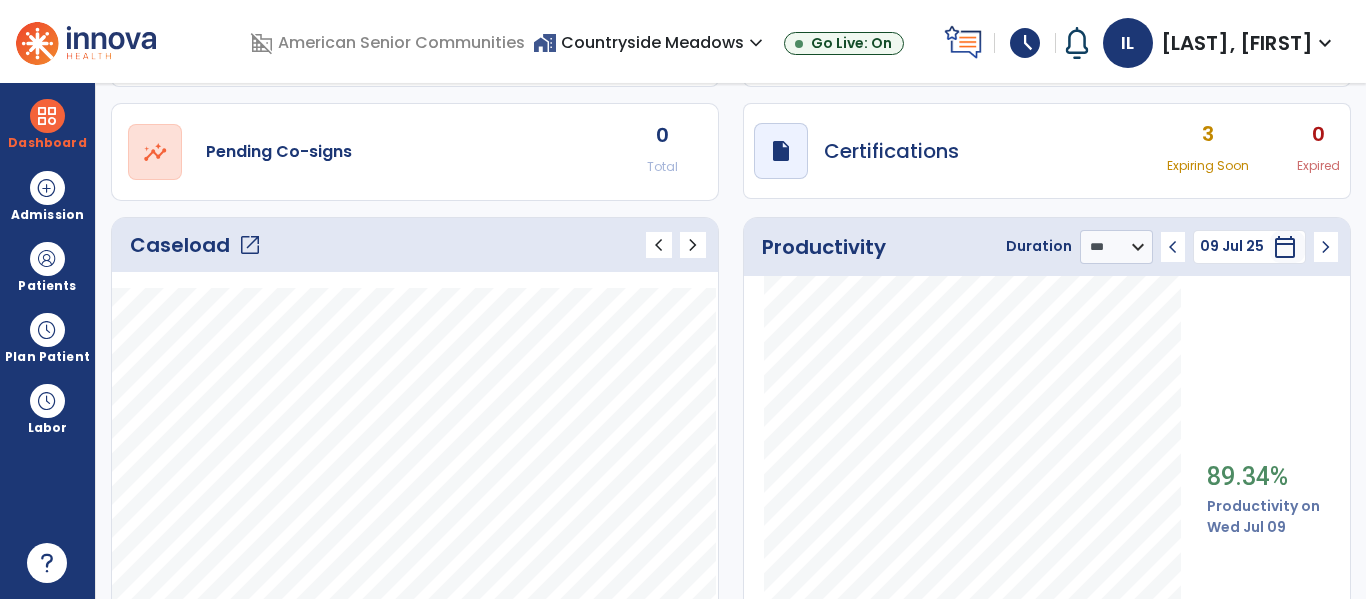 click on "chevron_right" 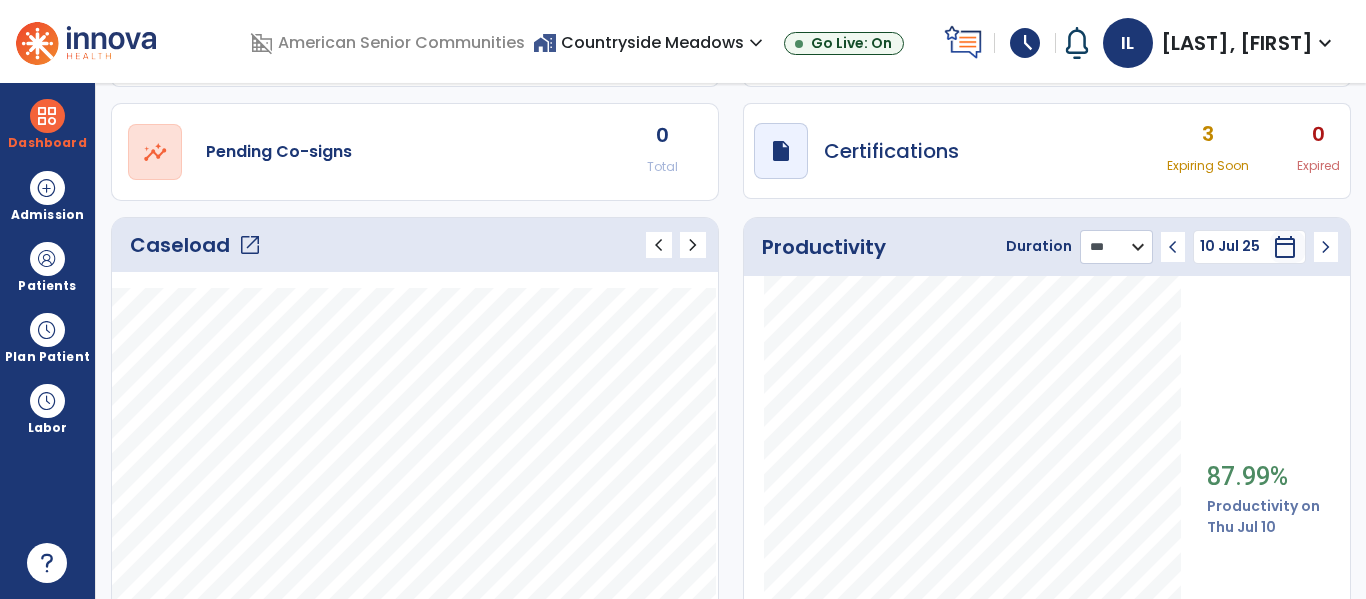 click on "******** **** ***" 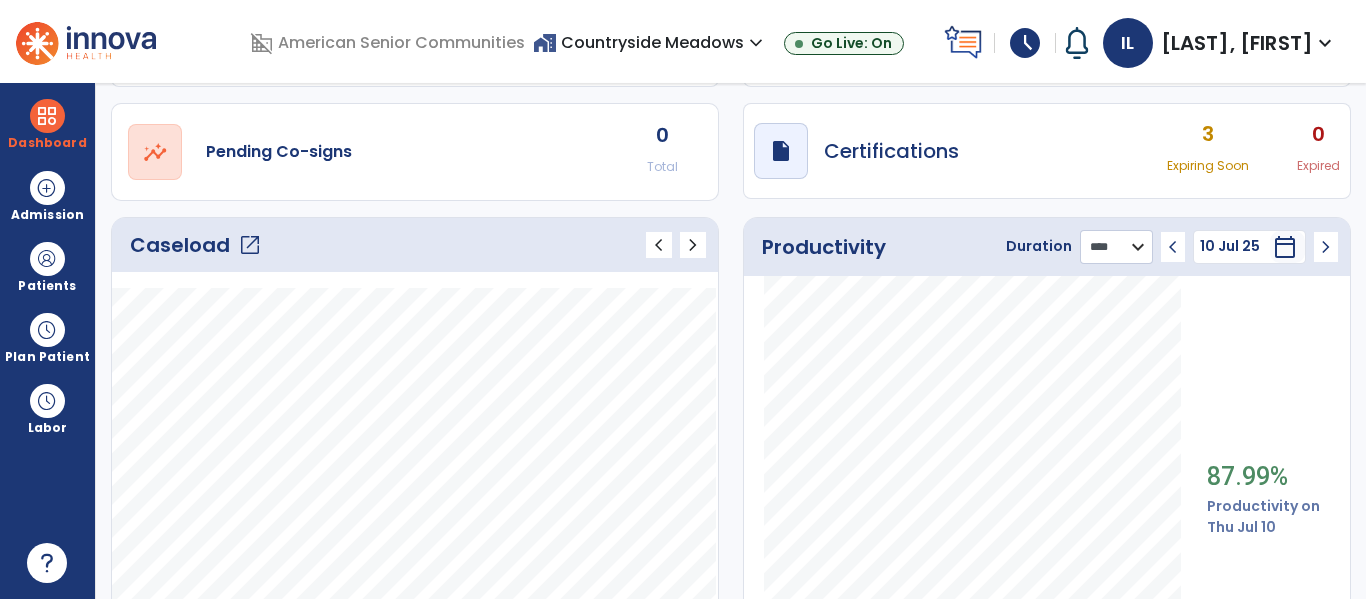 click on "******** **** ***" 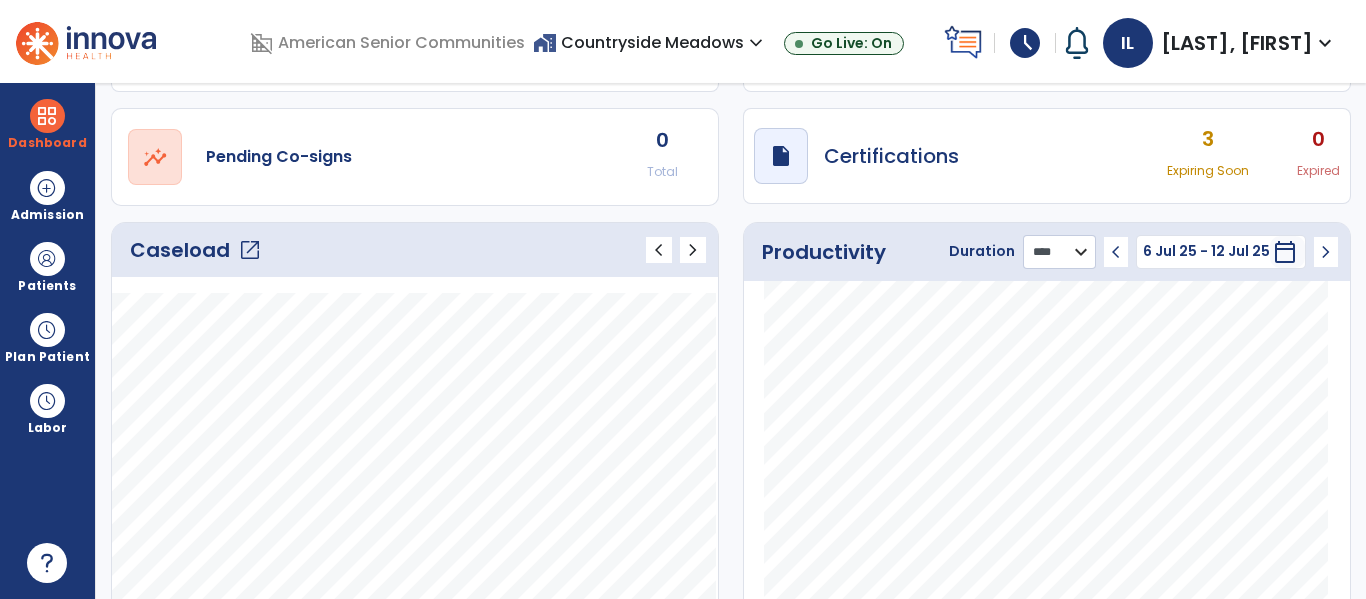 scroll, scrollTop: 0, scrollLeft: 0, axis: both 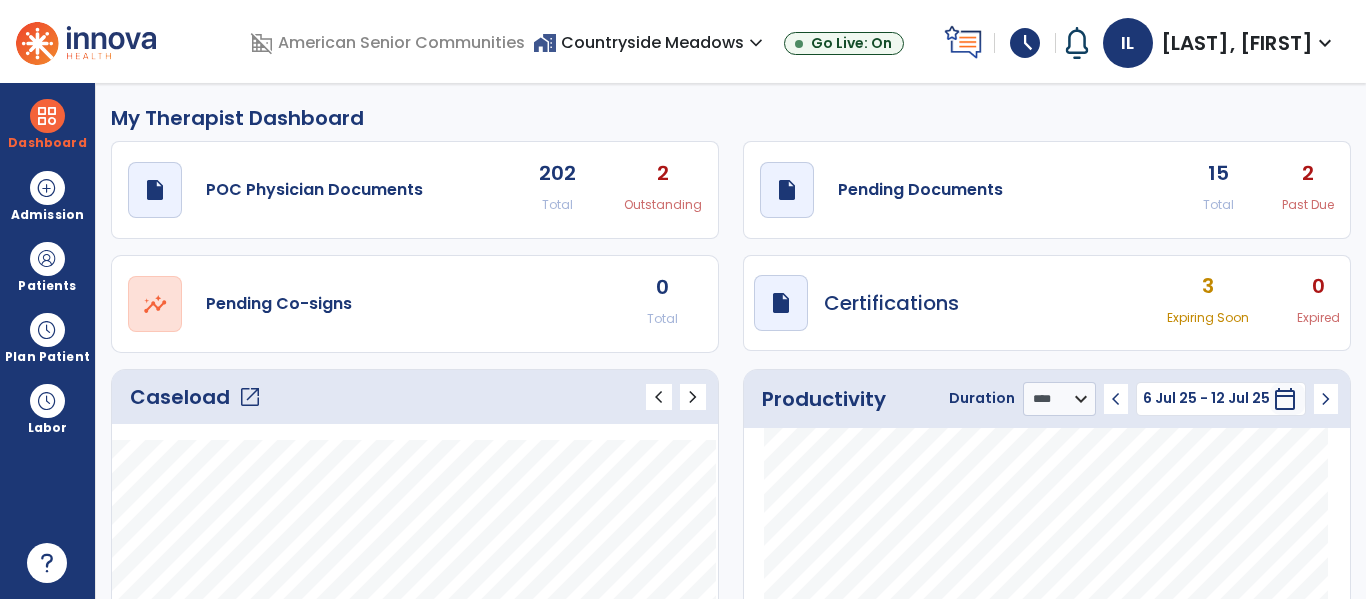 click on "Past Due" 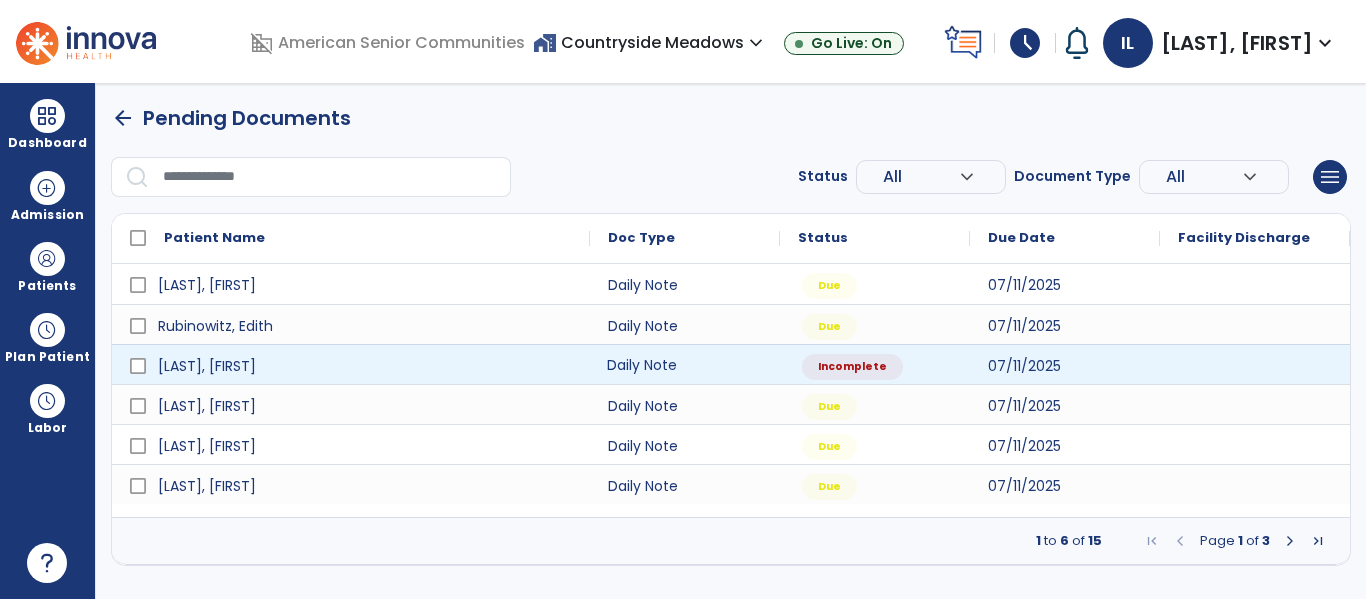 click on "Daily Note" at bounding box center (685, 364) 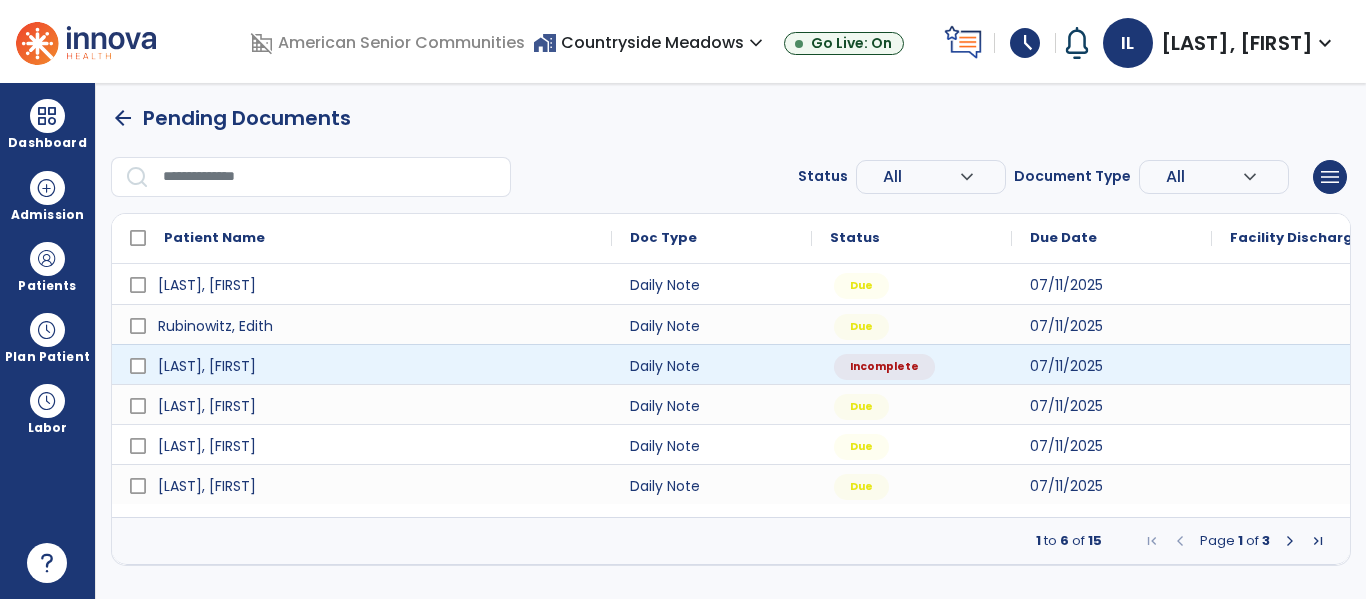 select on "*" 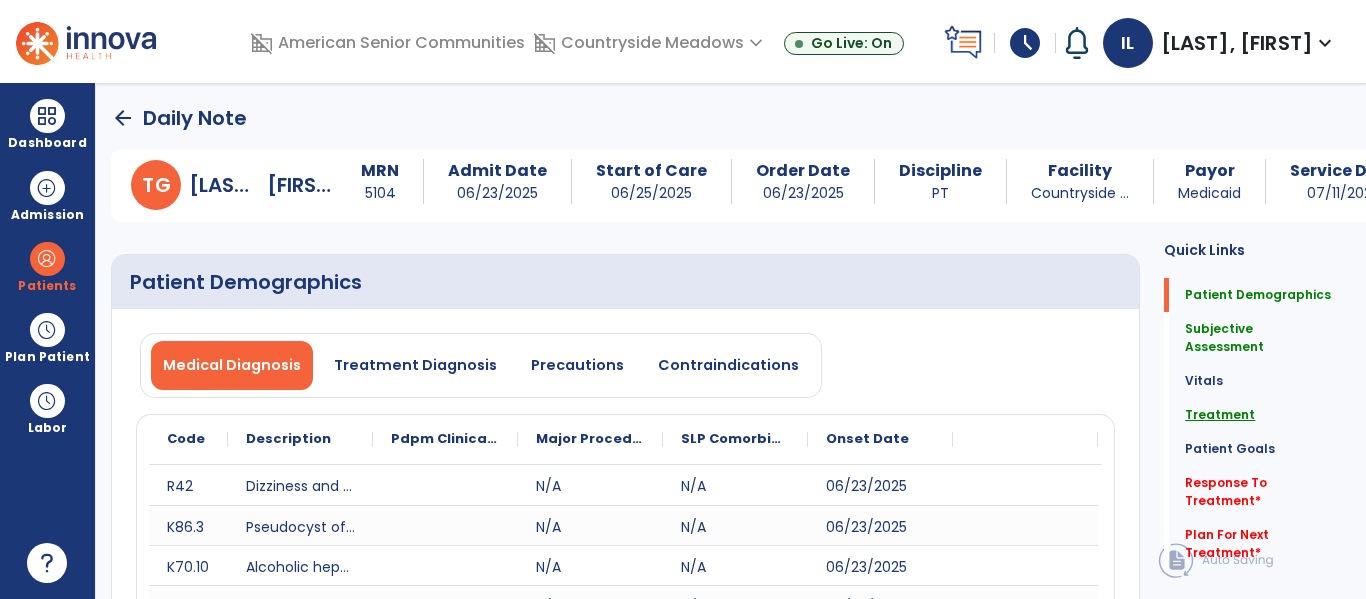 click on "Treatment" 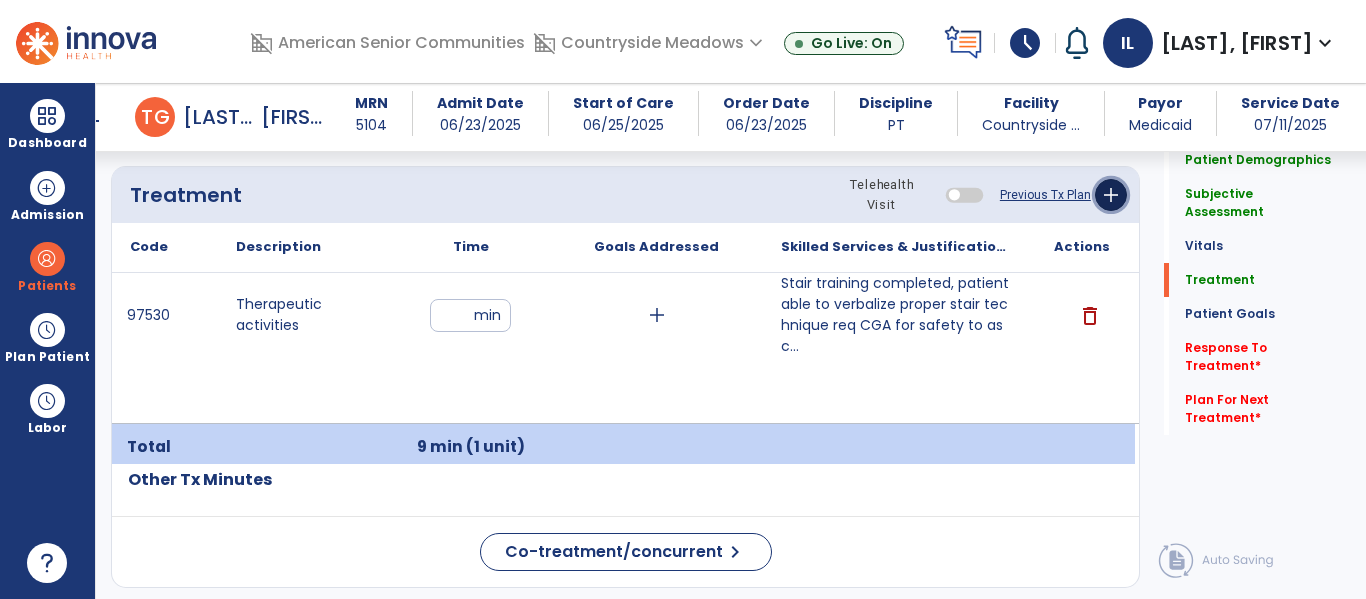 click on "add" 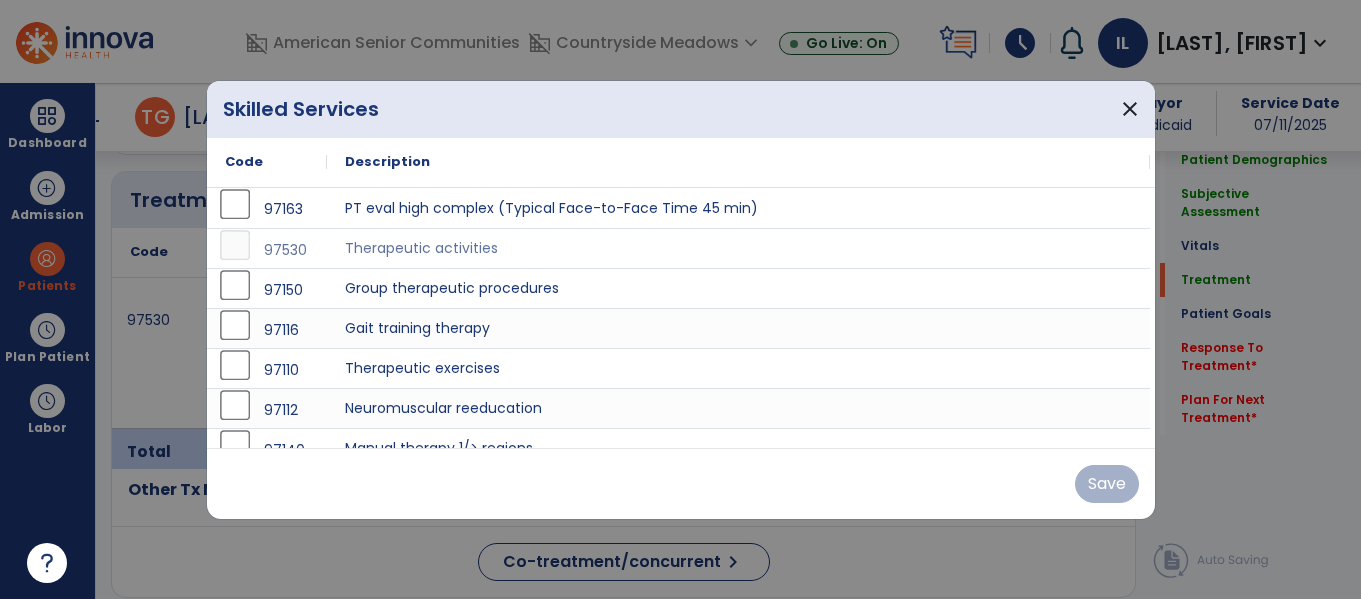 scroll, scrollTop: 1243, scrollLeft: 0, axis: vertical 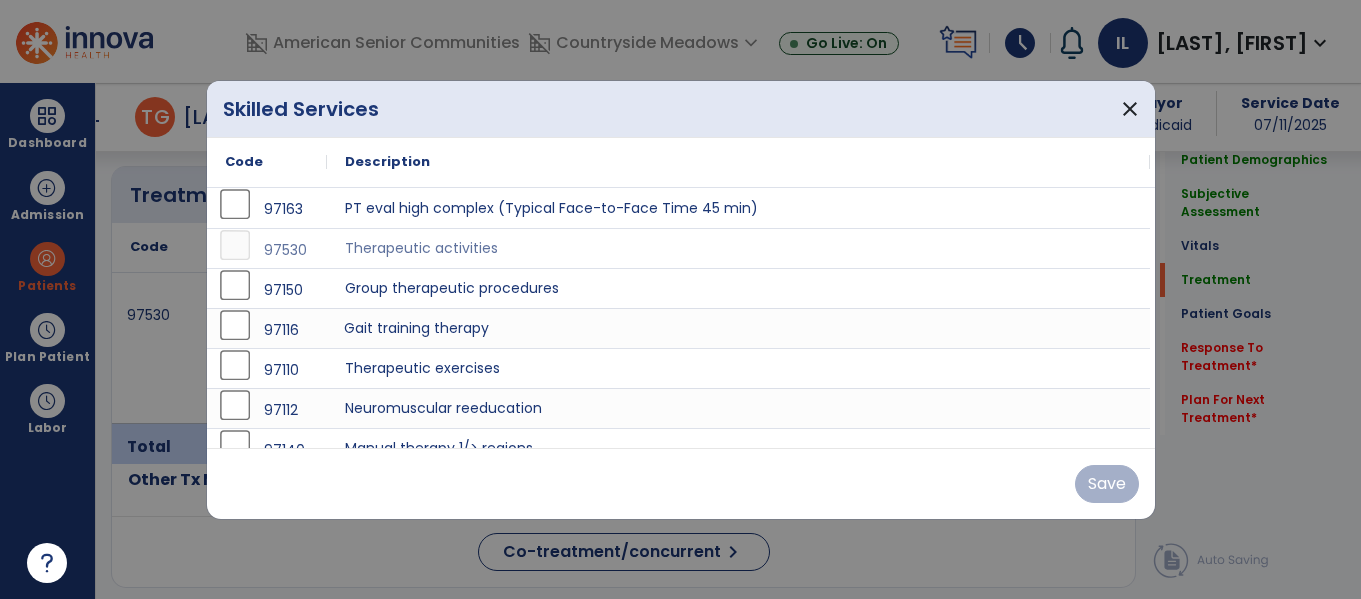 click on "Gait training therapy" at bounding box center [738, 328] 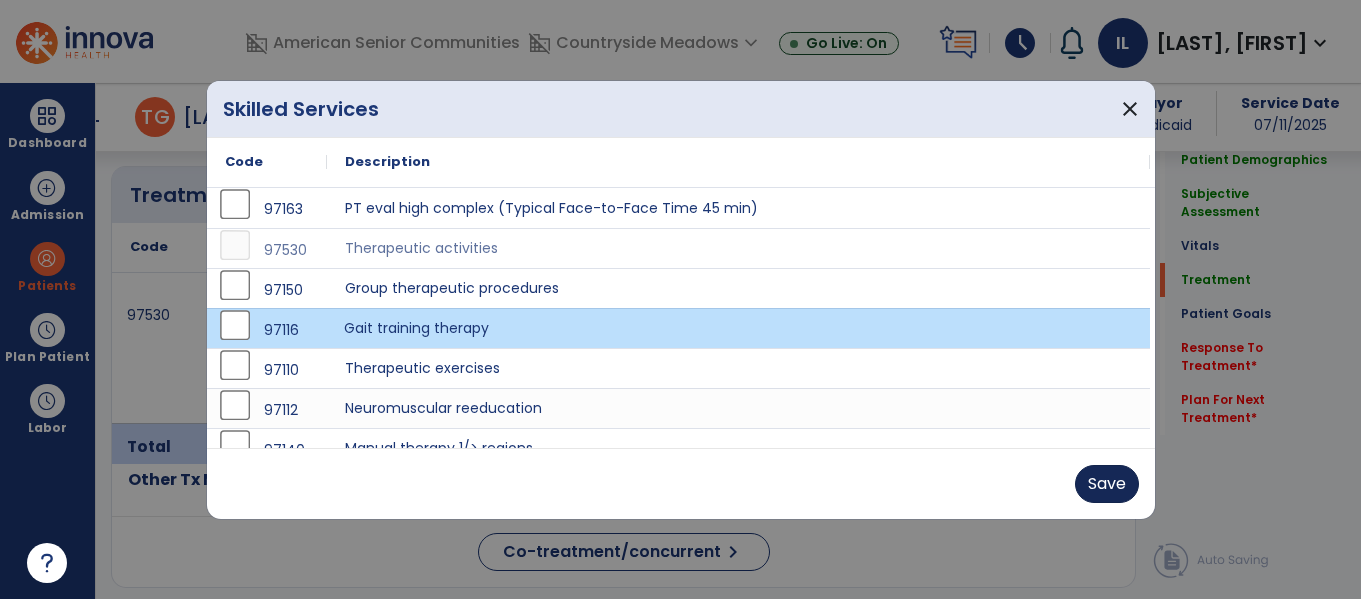 click on "Save" at bounding box center [1107, 484] 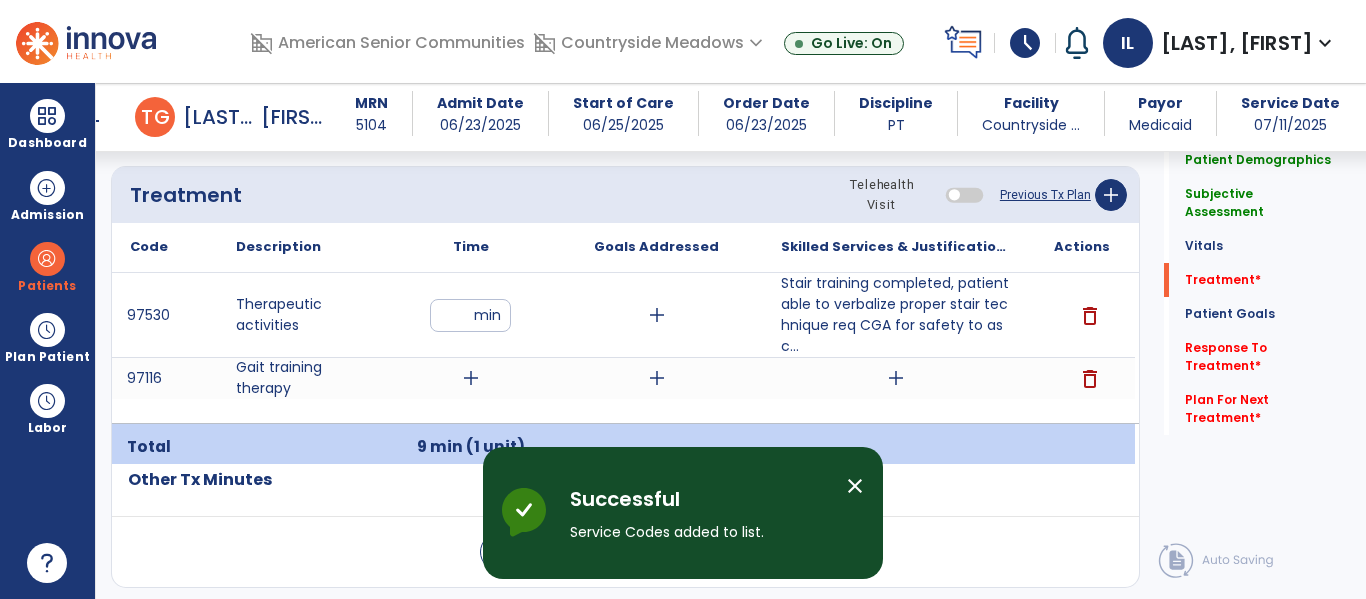 click on "add" at bounding box center [471, 378] 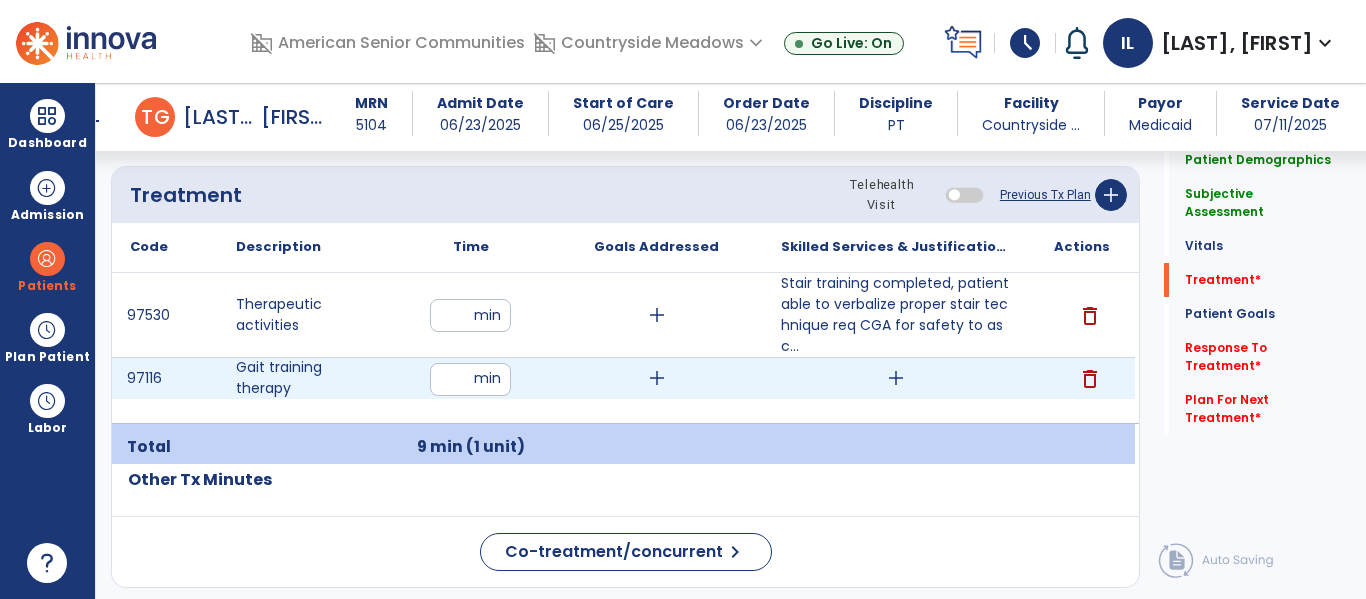 type on "**" 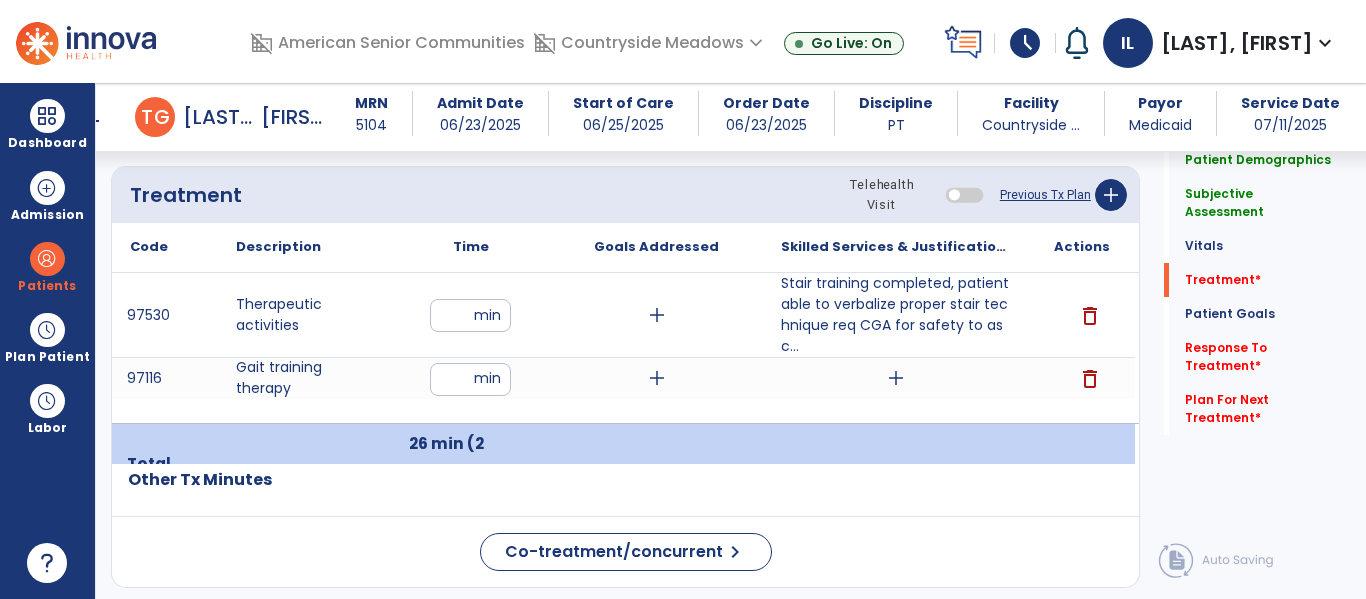 click on "add" at bounding box center [896, 378] 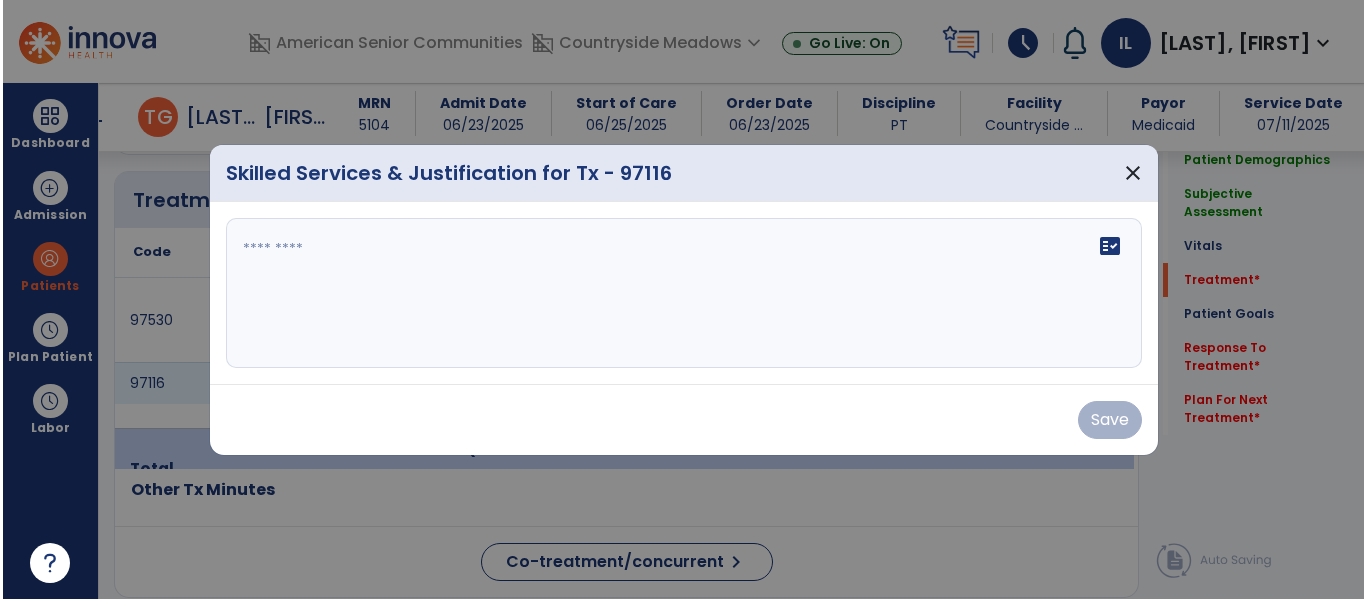 scroll, scrollTop: 1243, scrollLeft: 0, axis: vertical 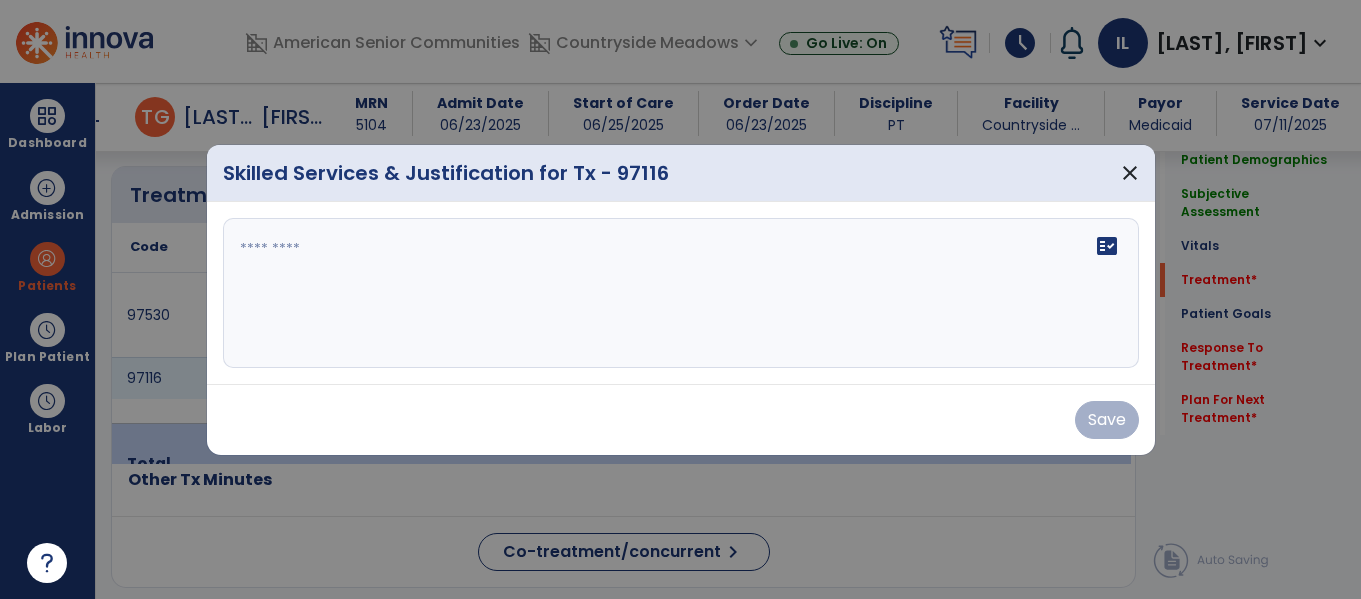 click on "fact_check" at bounding box center (681, 293) 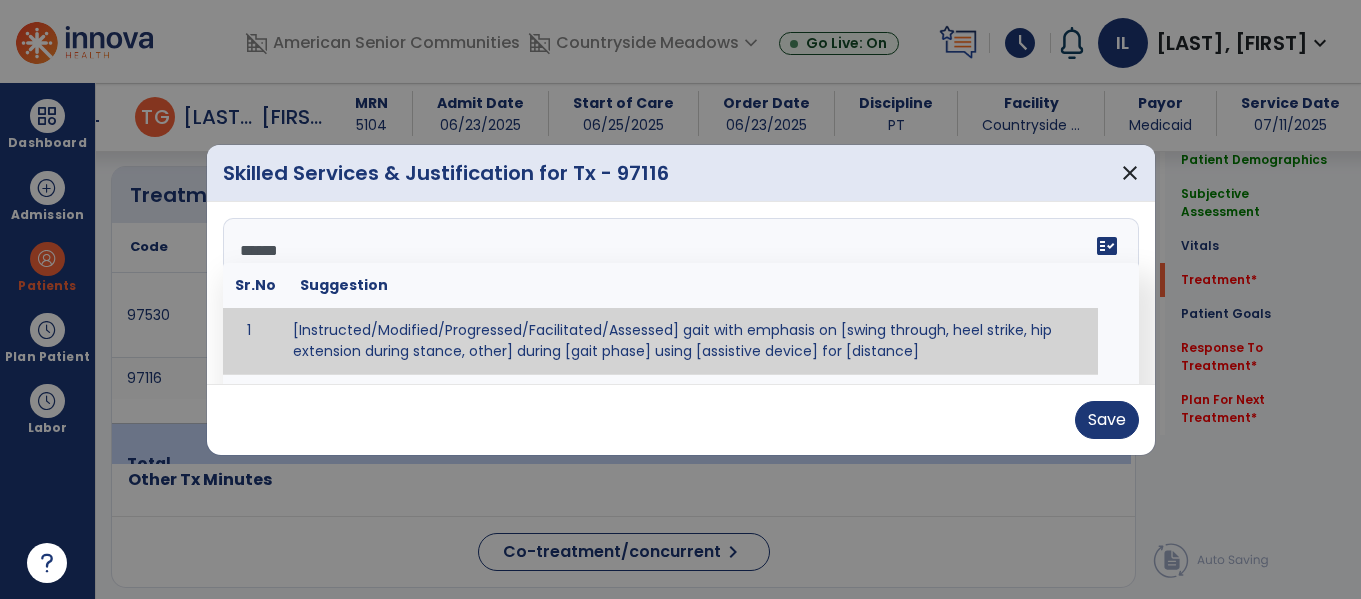 type on "*******" 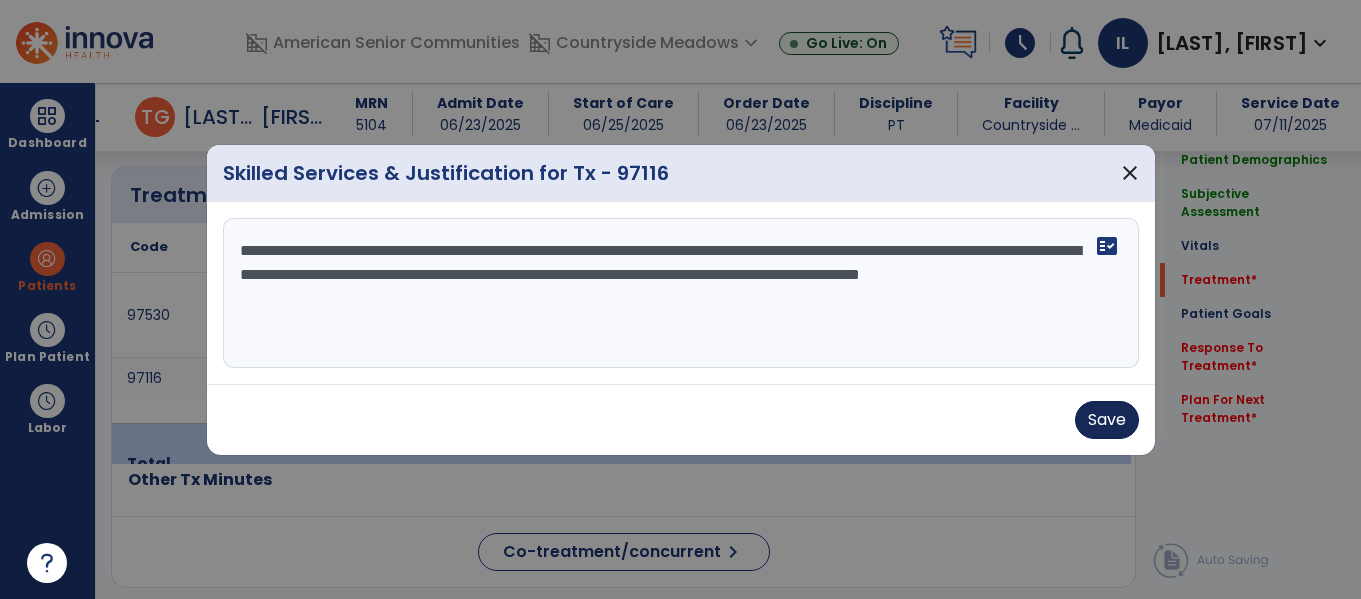 type on "**********" 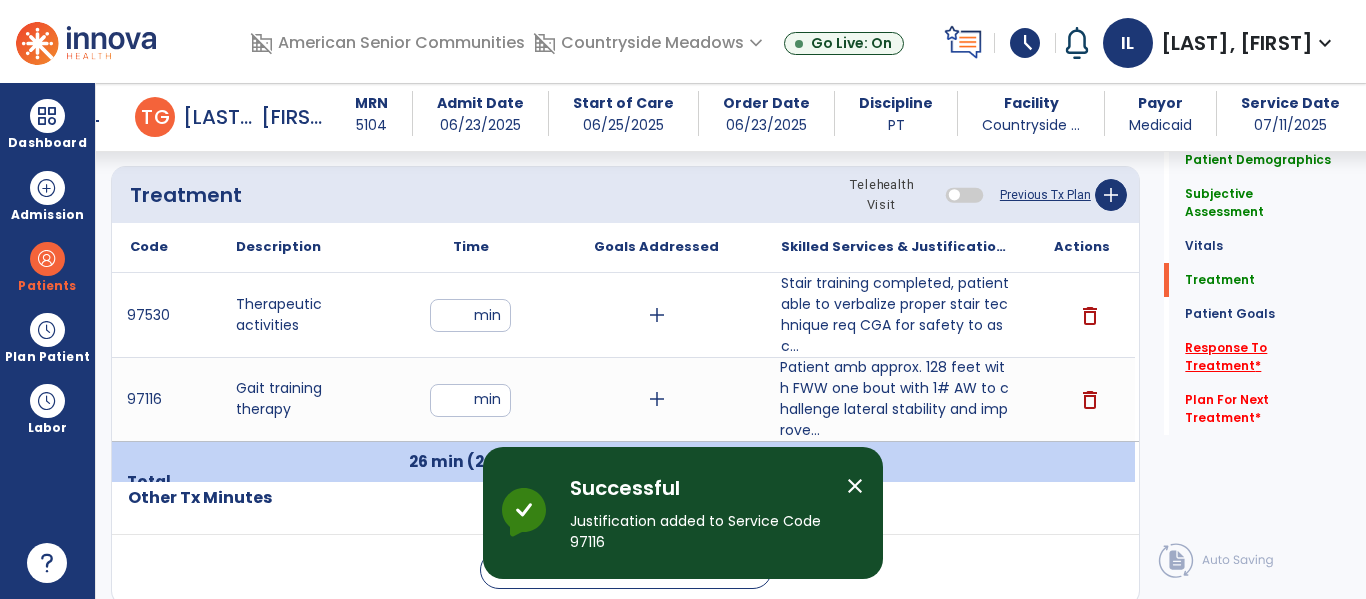 click on "Response To Treatment   *" 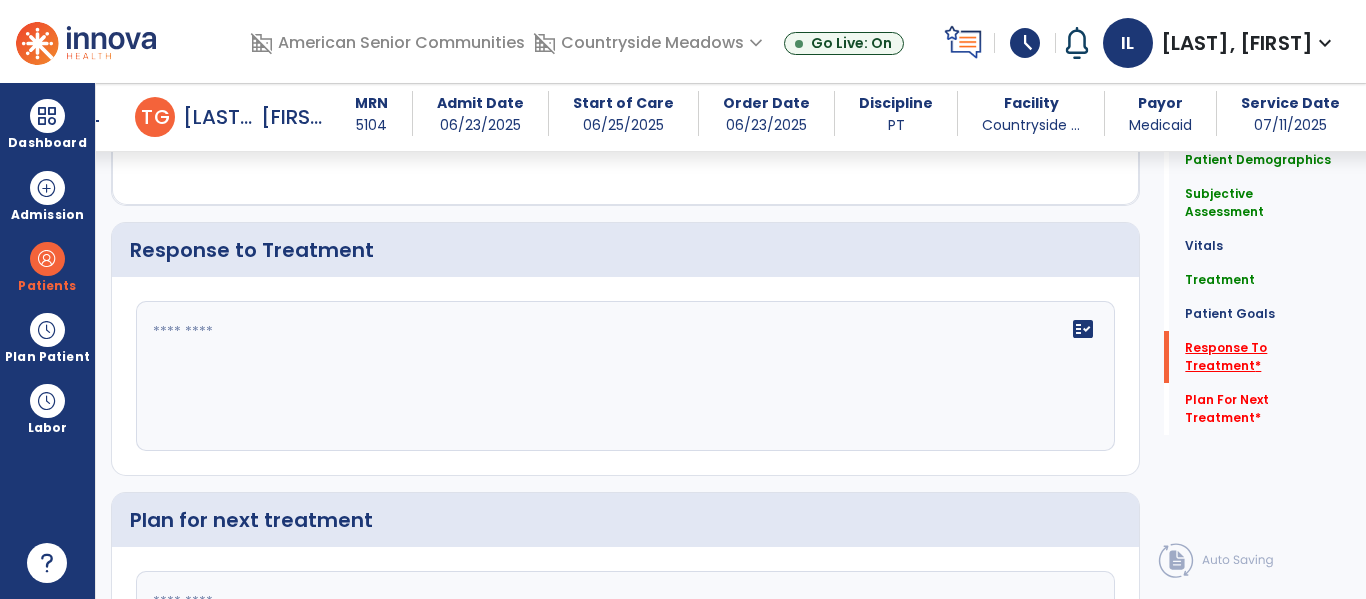 scroll, scrollTop: 3181, scrollLeft: 0, axis: vertical 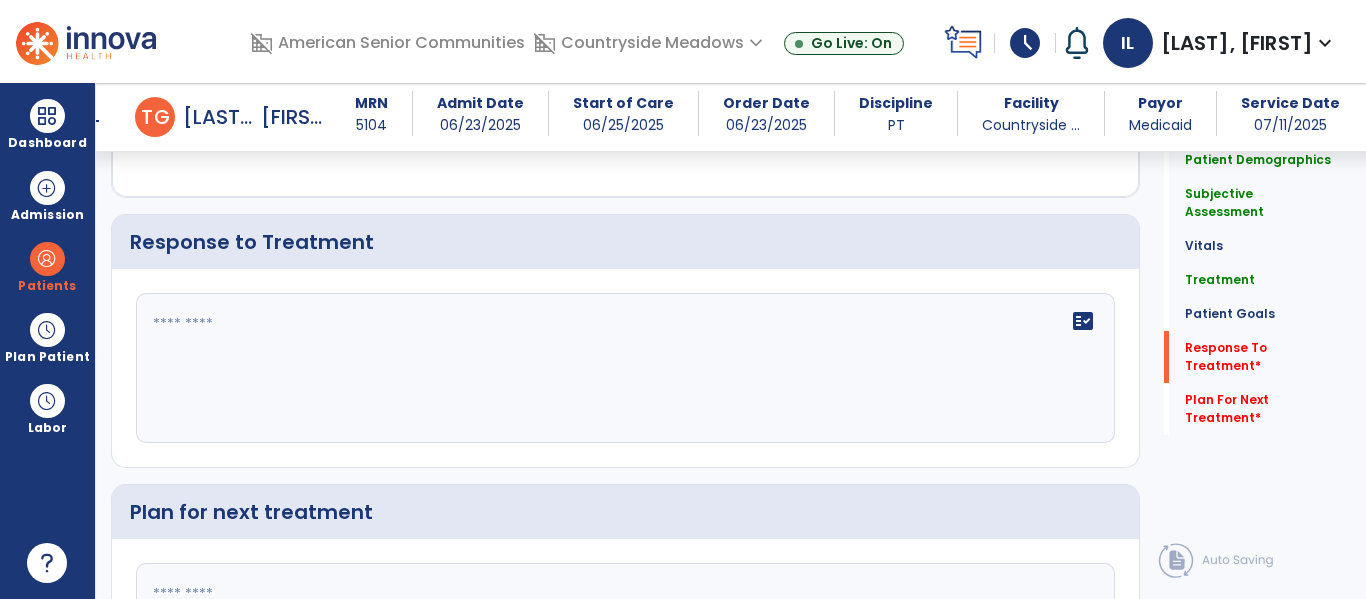 click on "fact_check" 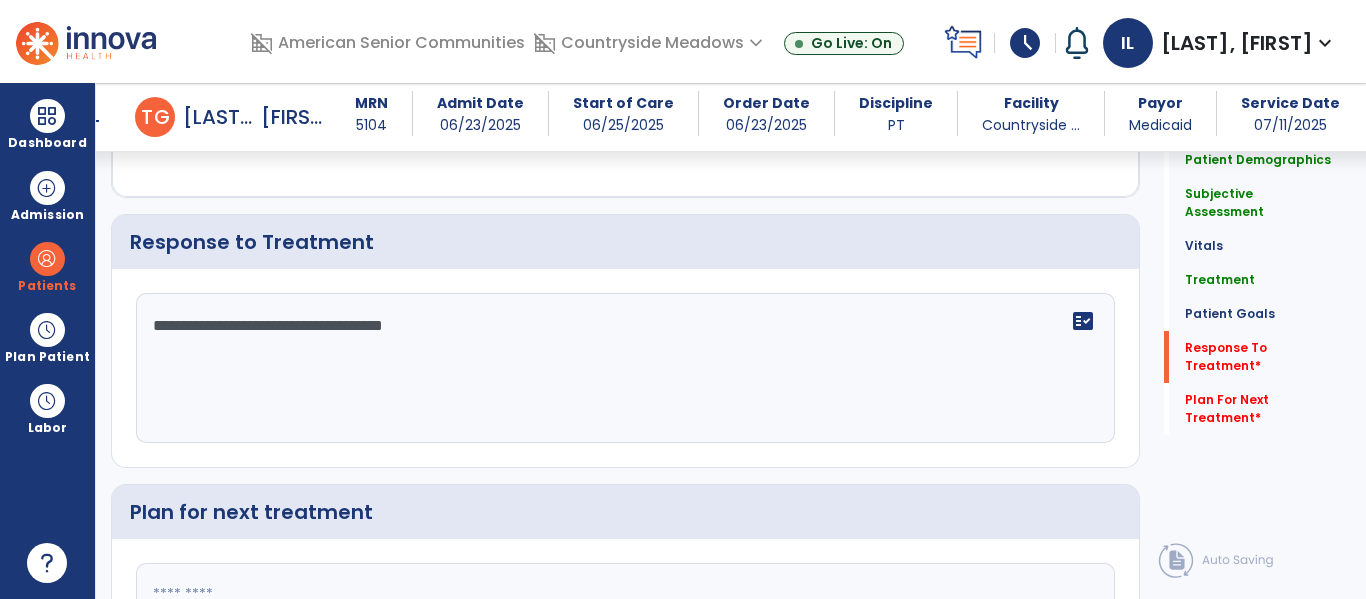 scroll, scrollTop: 3386, scrollLeft: 0, axis: vertical 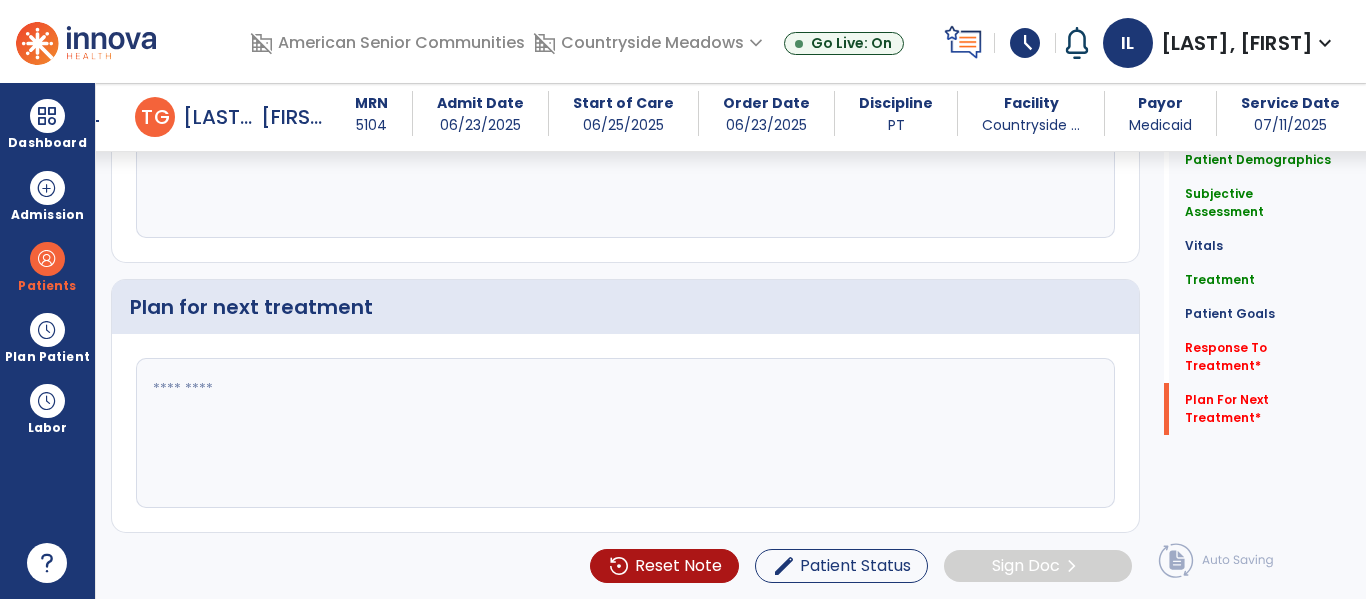 type on "**********" 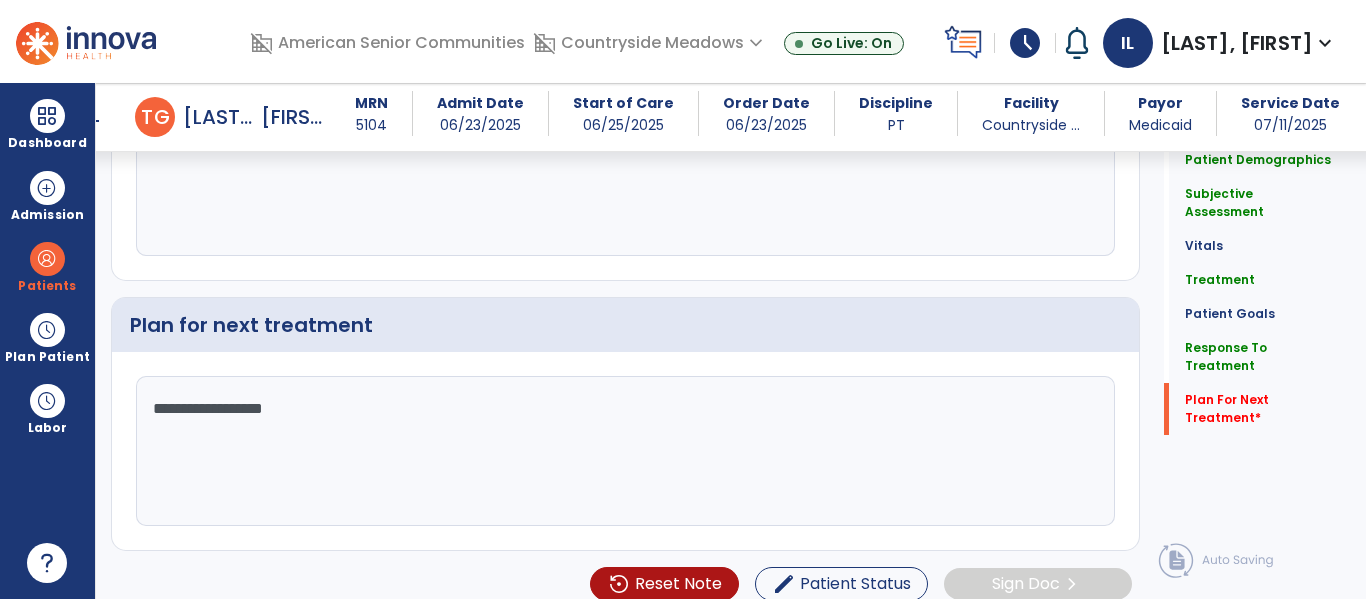 scroll, scrollTop: 3386, scrollLeft: 0, axis: vertical 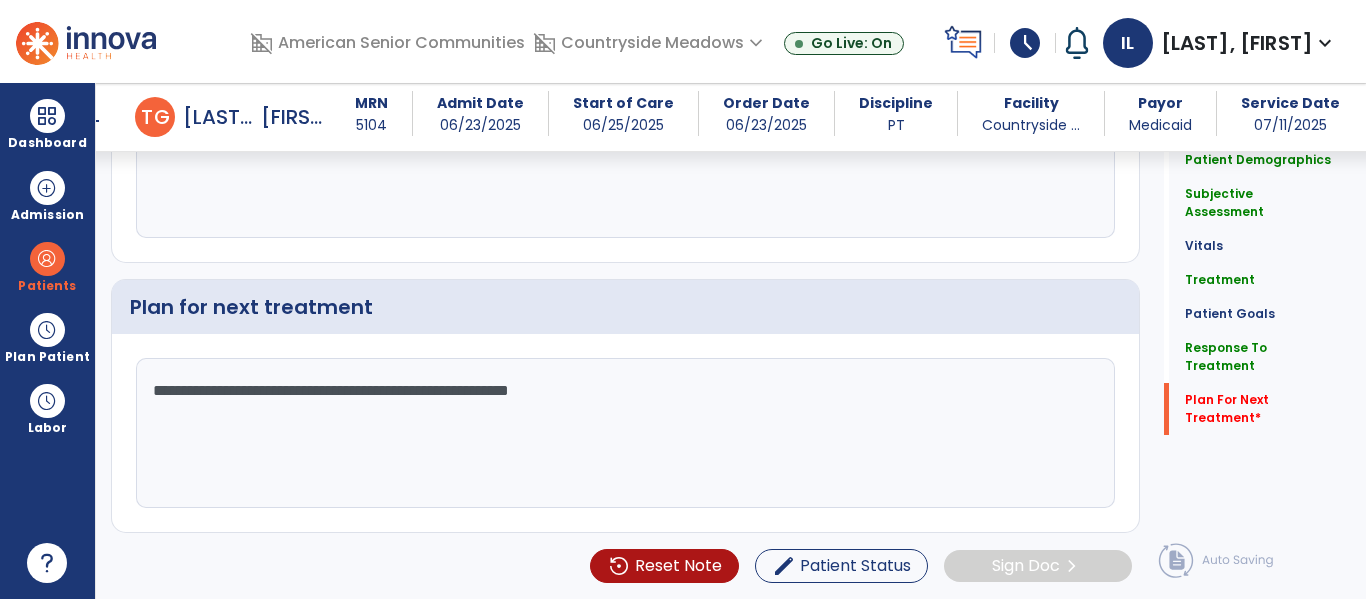 type on "**********" 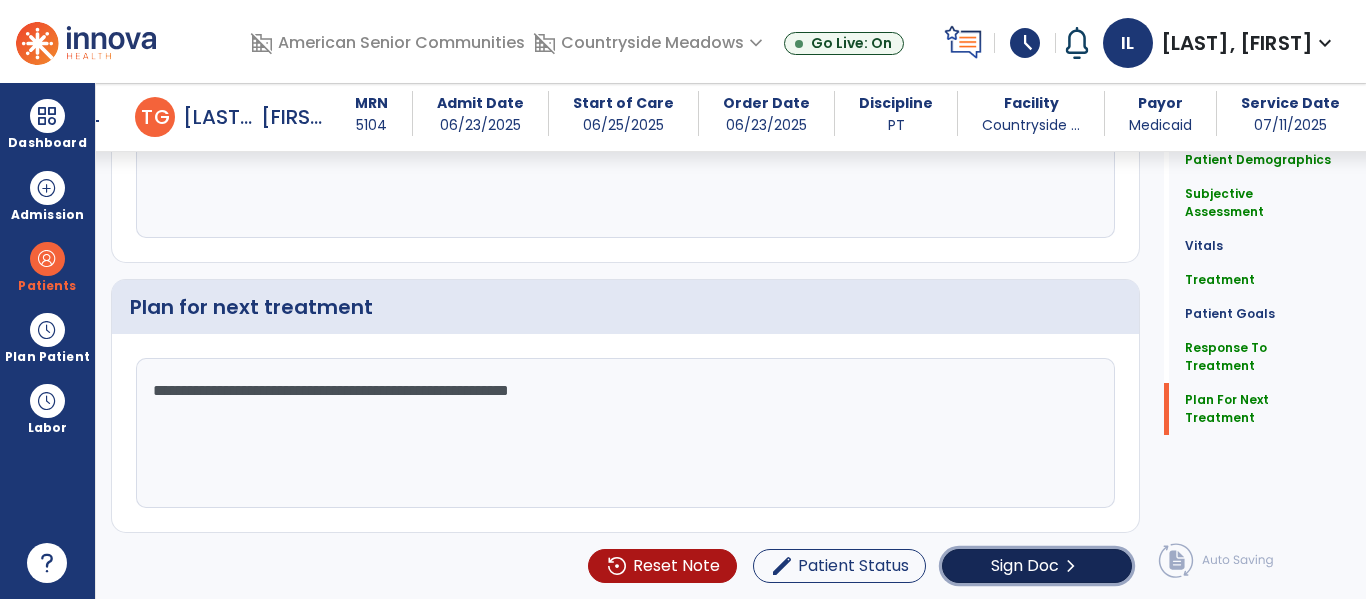 click on "chevron_right" 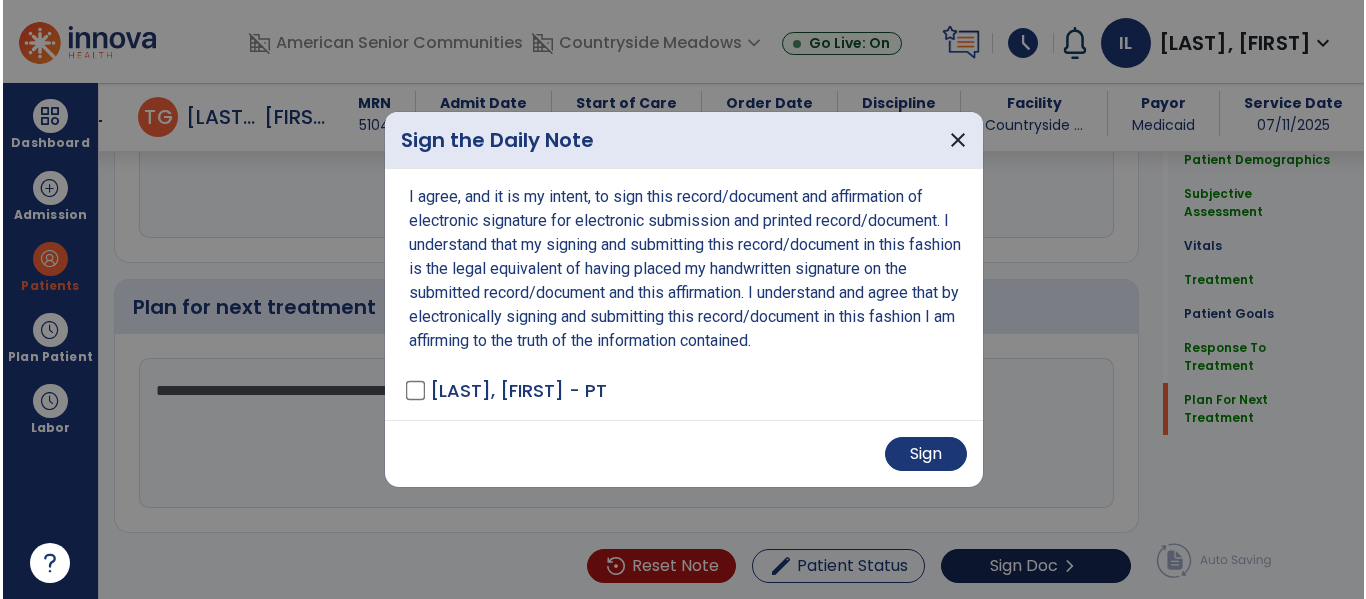 scroll, scrollTop: 3386, scrollLeft: 0, axis: vertical 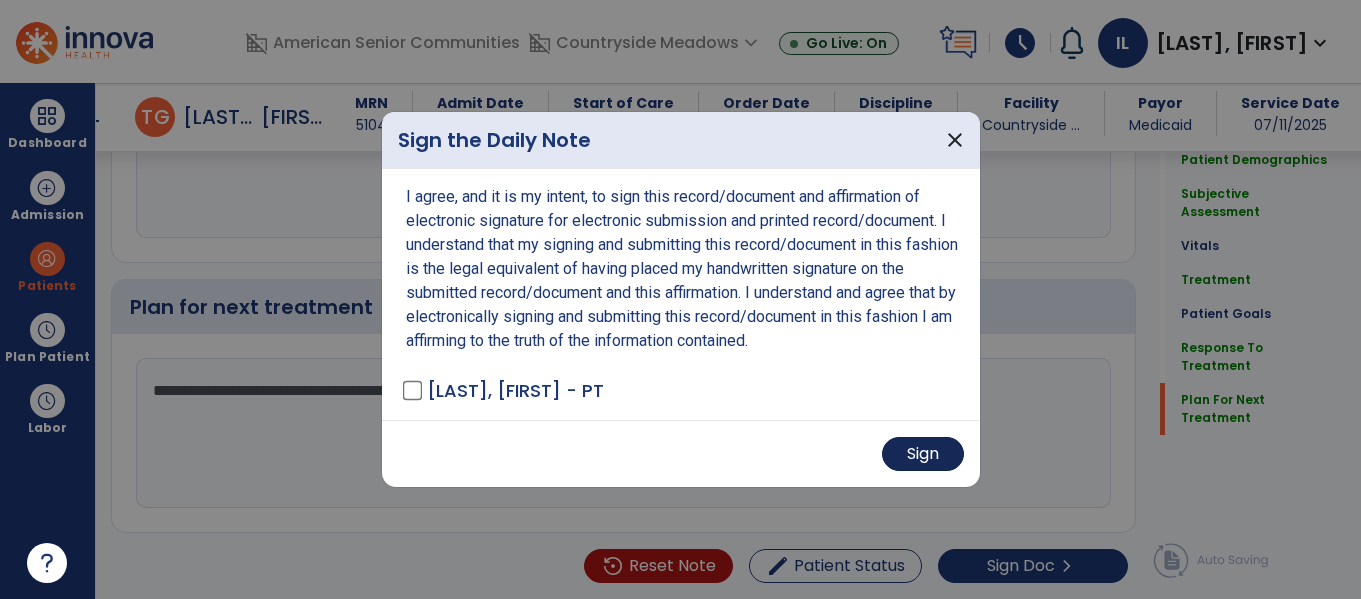 click on "Sign" at bounding box center (923, 454) 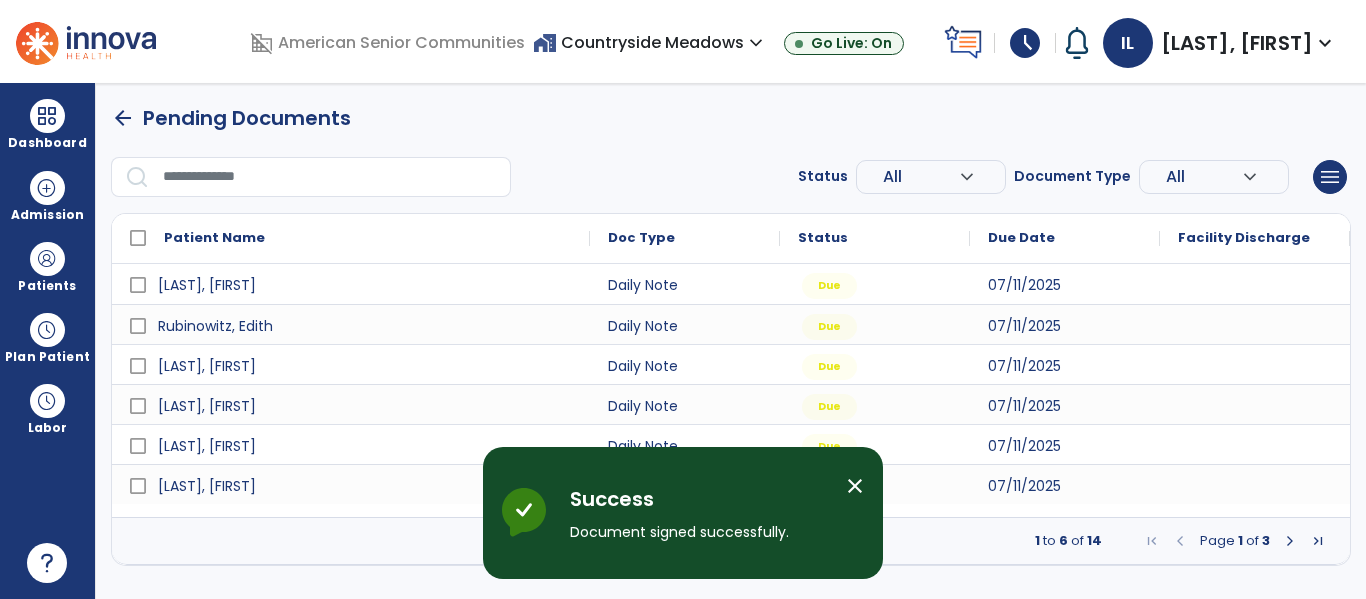 scroll, scrollTop: 0, scrollLeft: 0, axis: both 